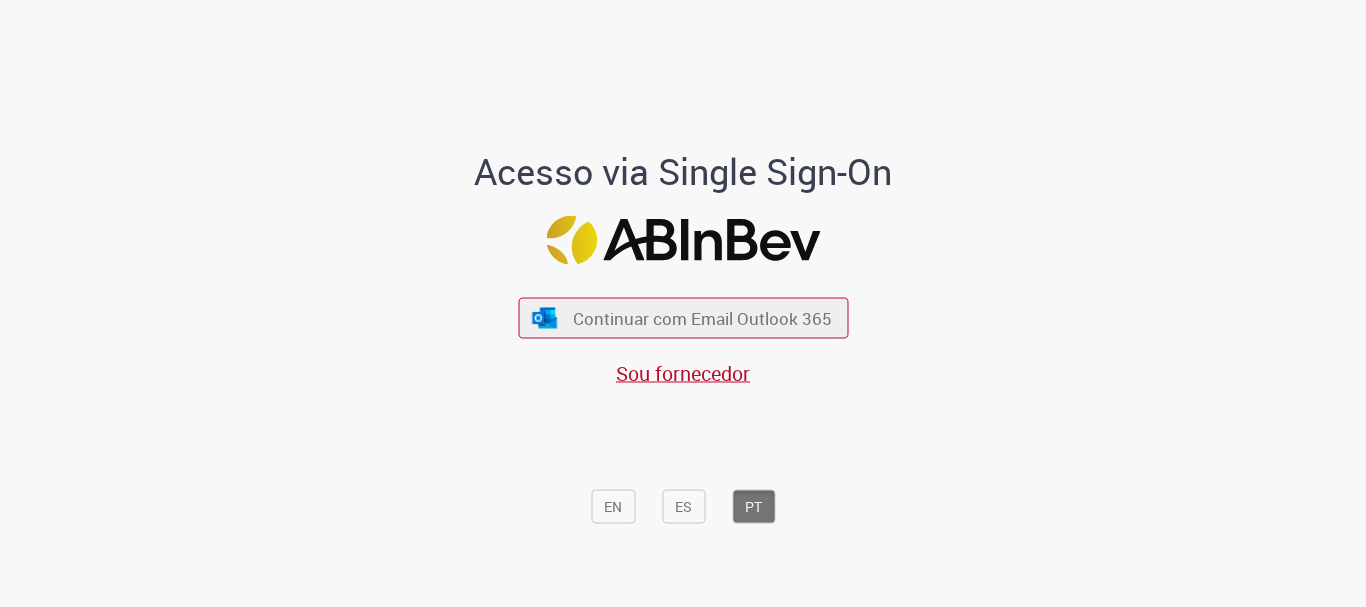 scroll, scrollTop: 0, scrollLeft: 0, axis: both 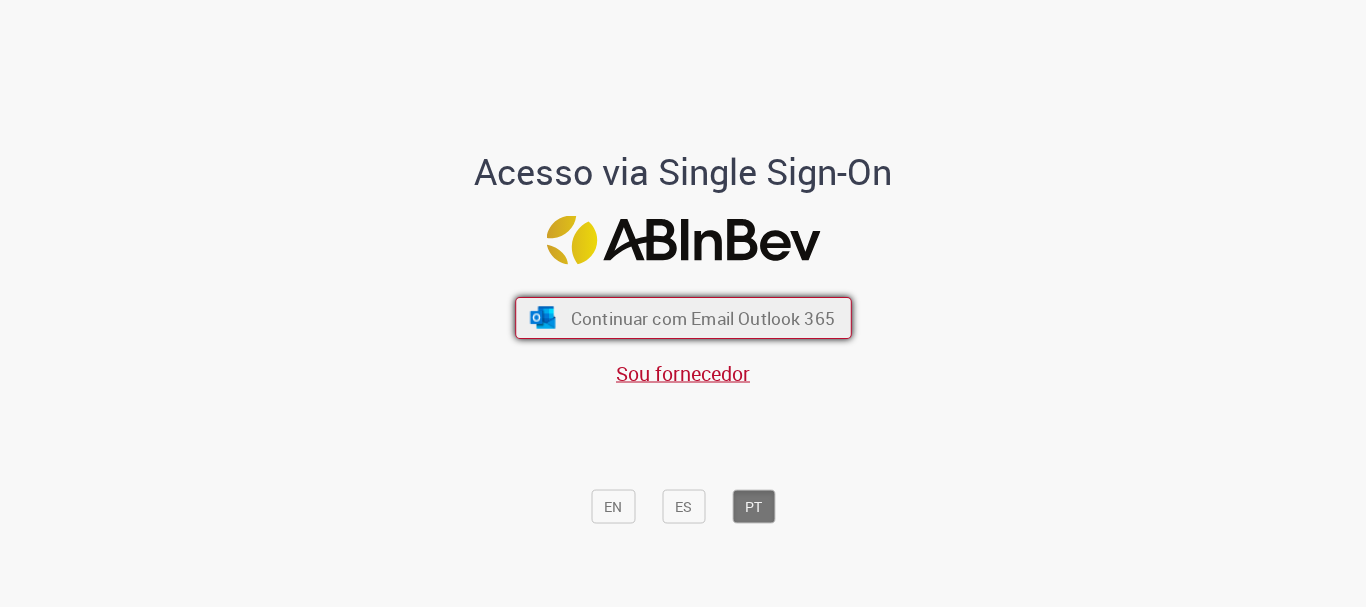 click on "Continuar com Email Outlook 365" at bounding box center [683, 318] 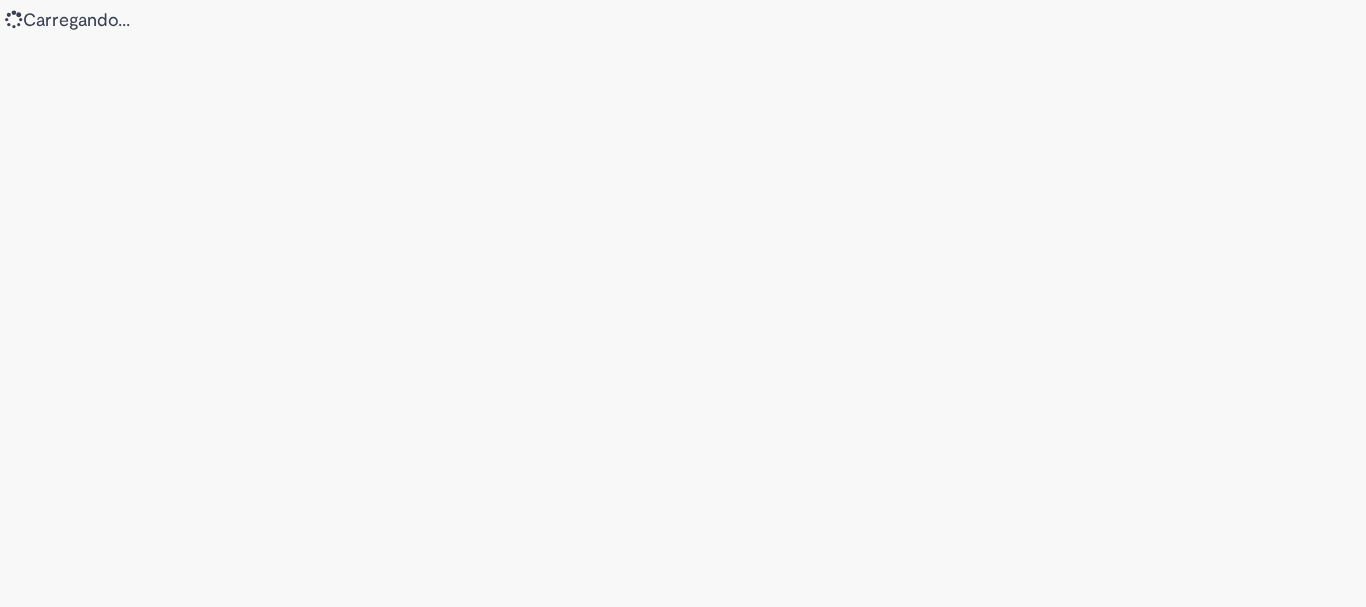 scroll, scrollTop: 0, scrollLeft: 0, axis: both 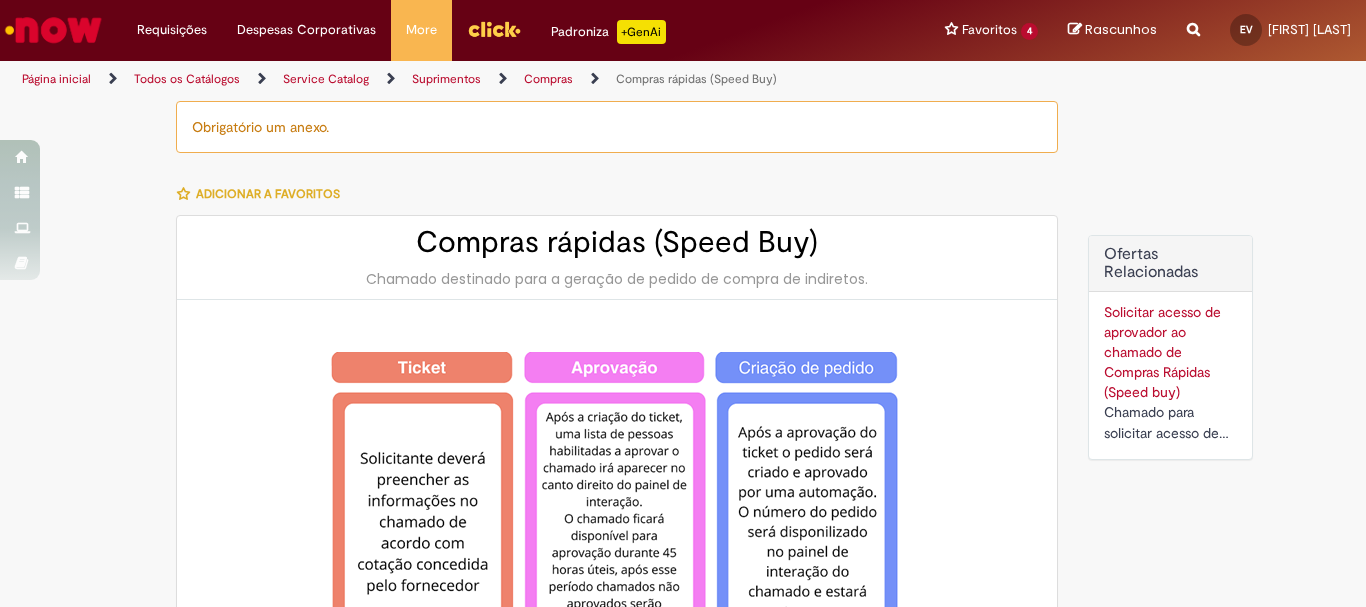 type on "********" 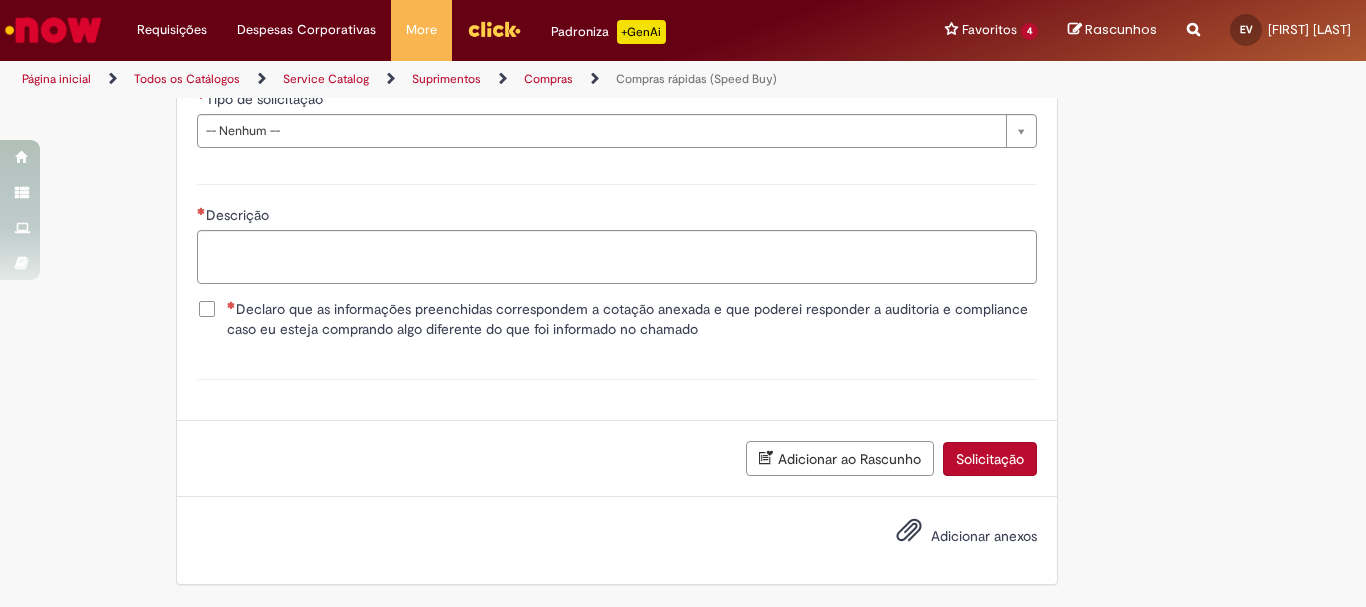 scroll, scrollTop: 2354, scrollLeft: 0, axis: vertical 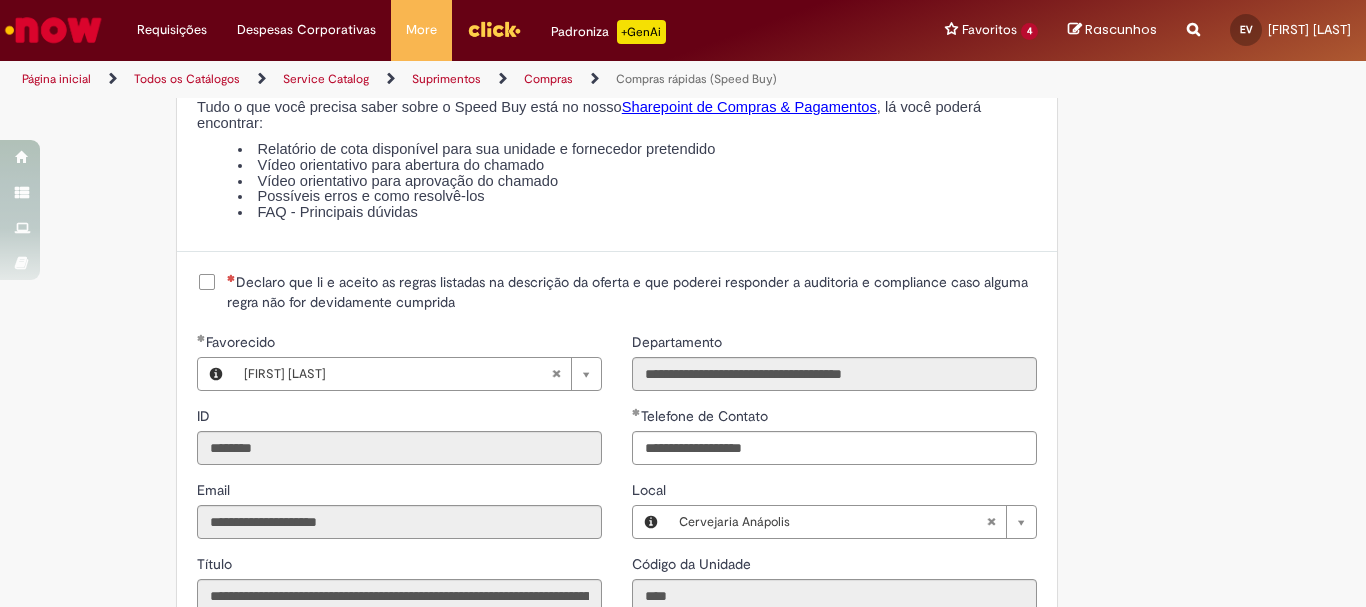 click on "Declaro que li e aceito as regras listadas na descrição da oferta e que poderei responder a auditoria e compliance caso alguma regra não for devidamente cumprida" at bounding box center [632, 292] 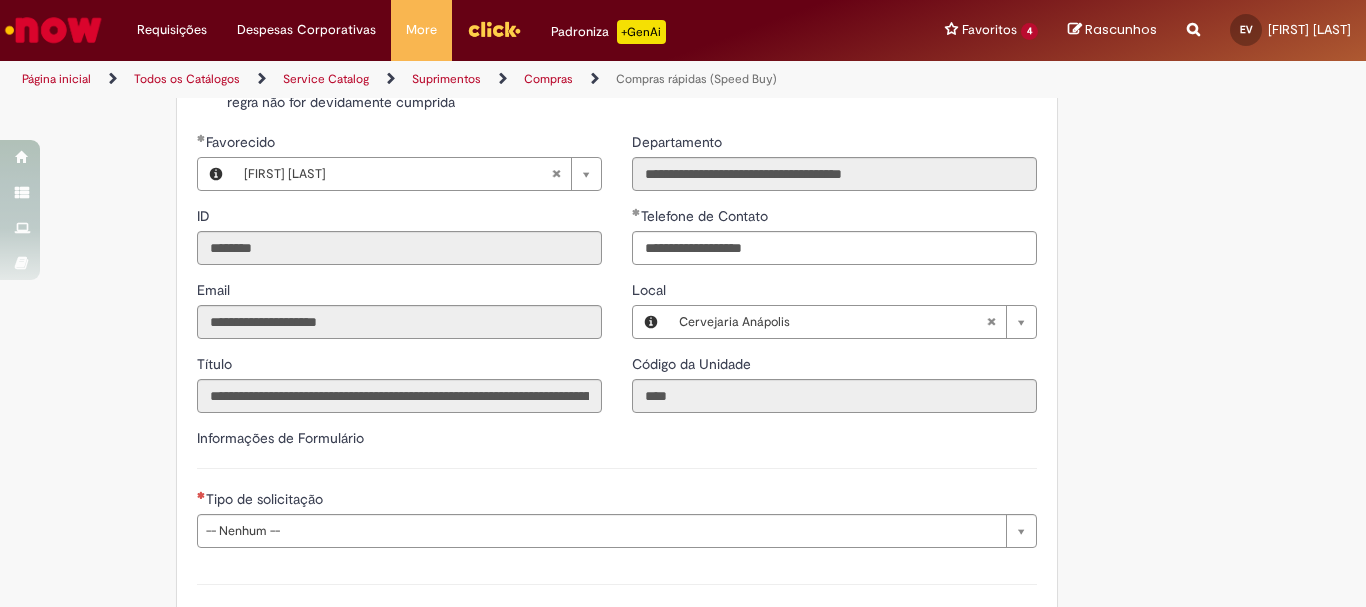 scroll, scrollTop: 2654, scrollLeft: 0, axis: vertical 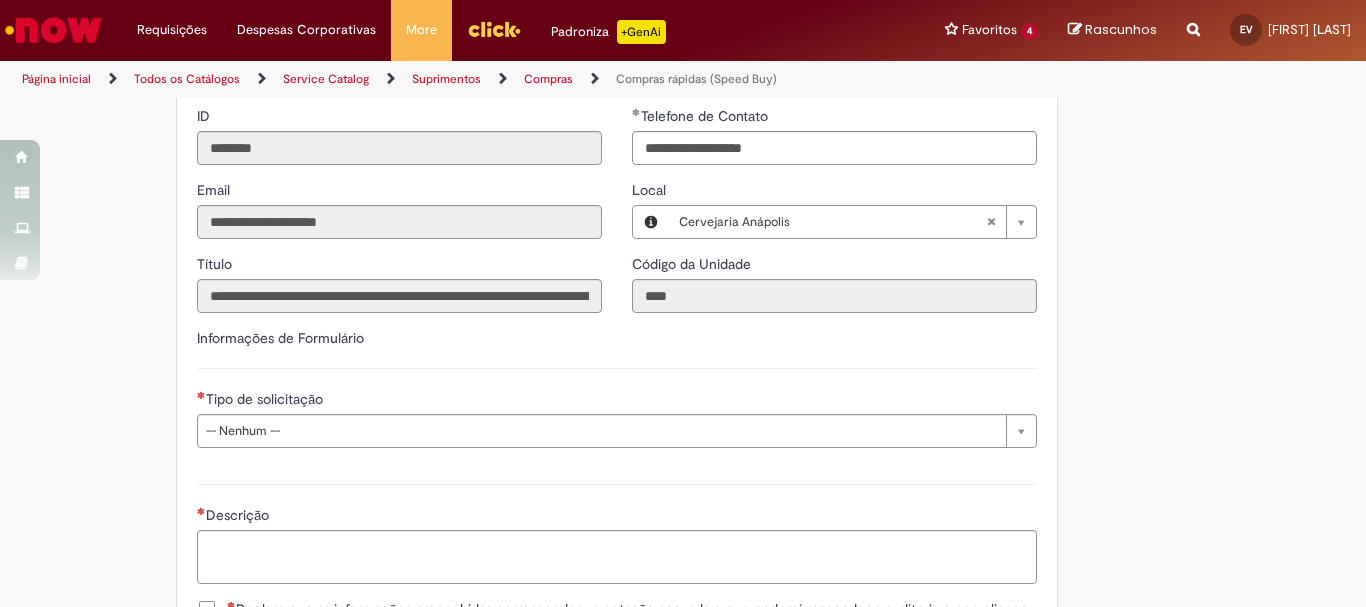 type 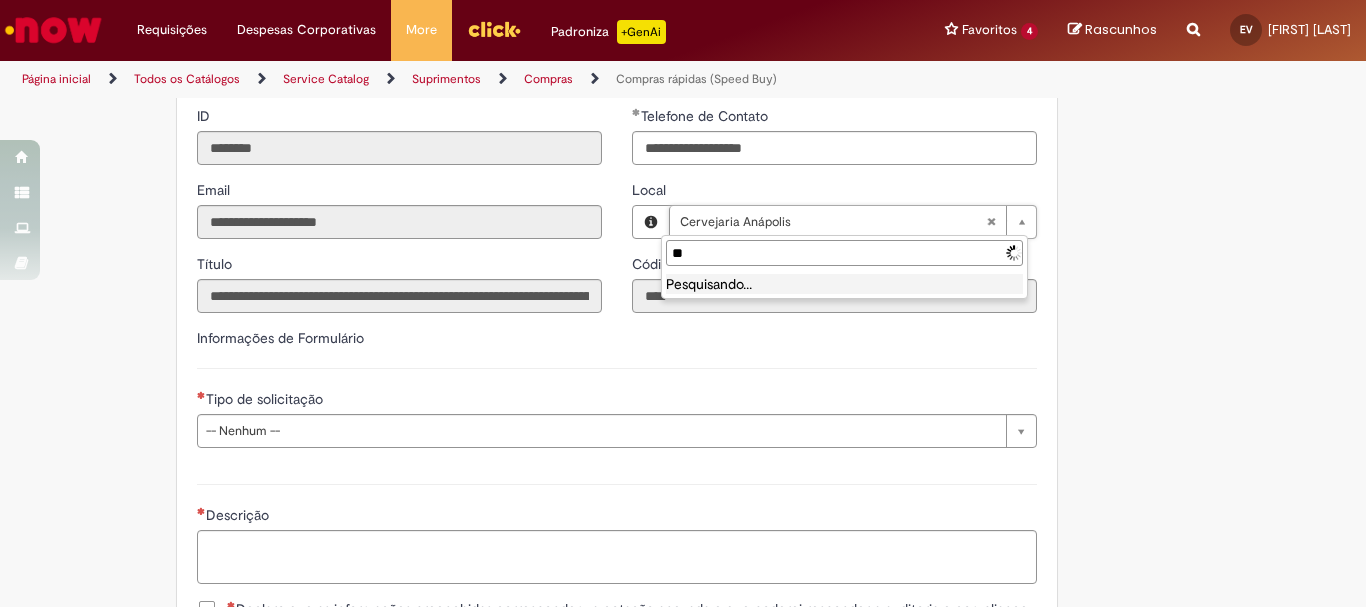 type on "*" 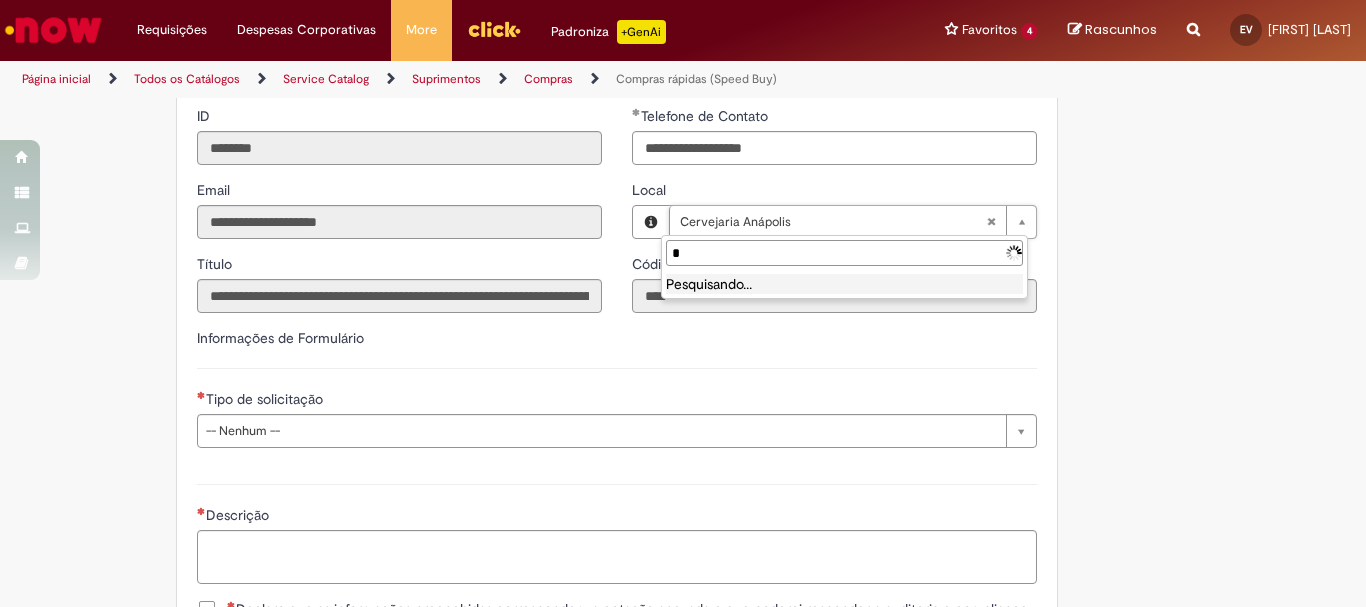 type 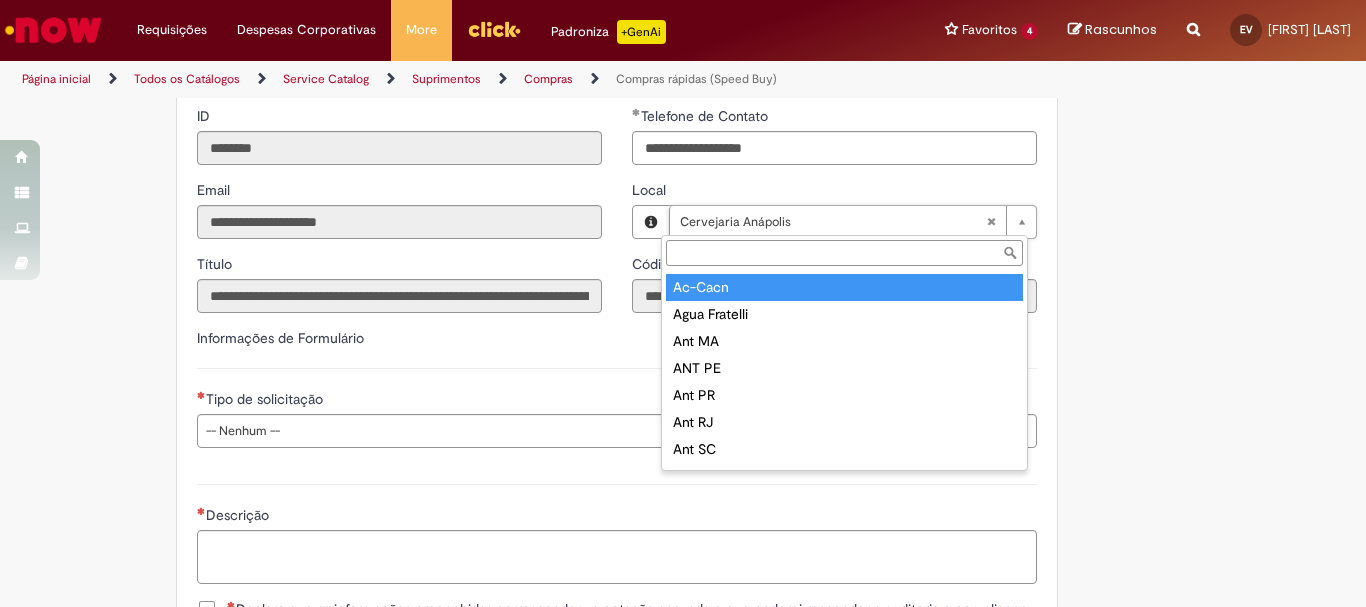 type on "**********" 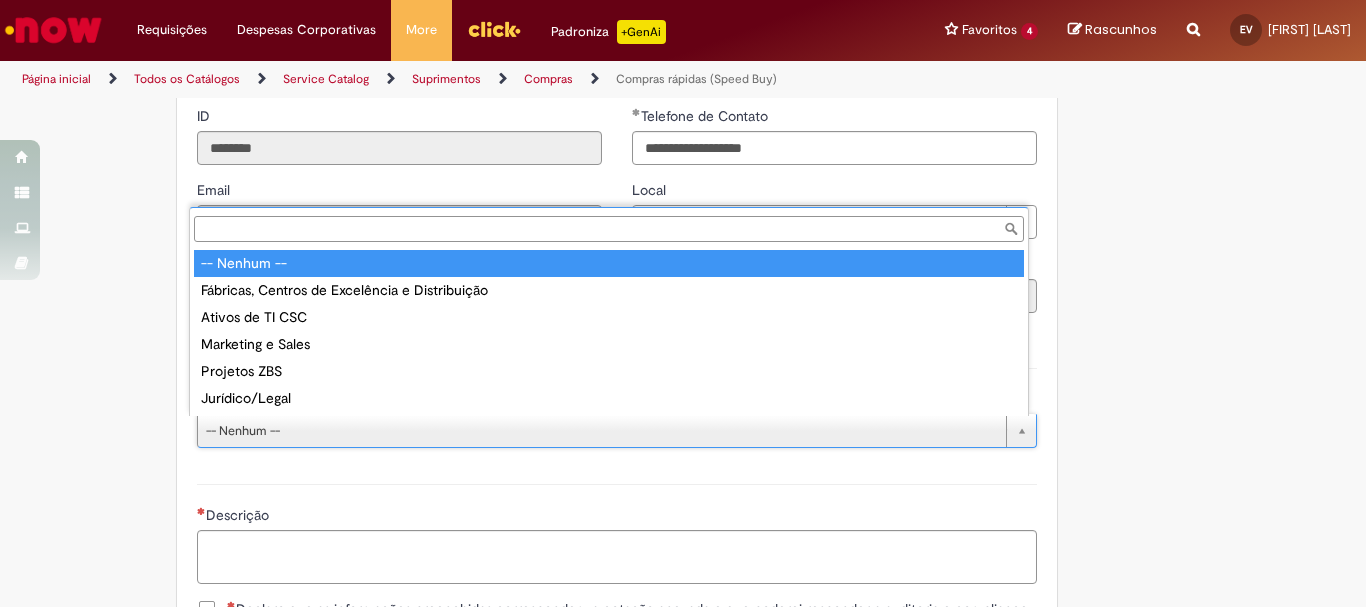 scroll, scrollTop: 0, scrollLeft: 0, axis: both 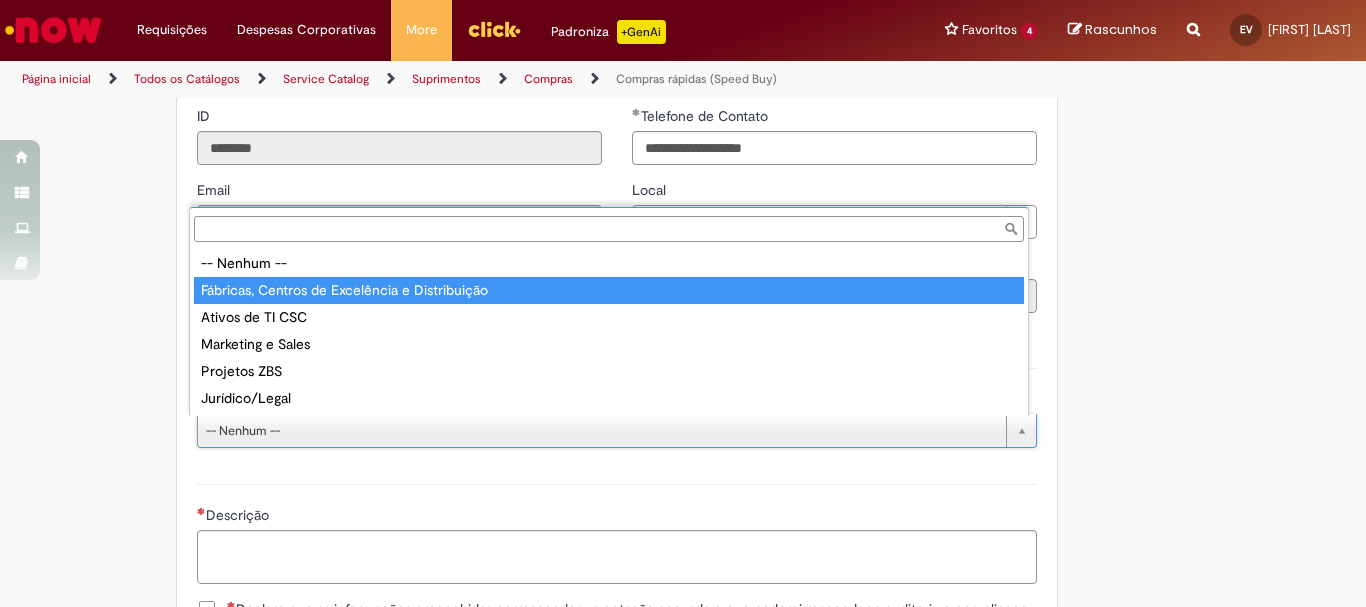 type on "**********" 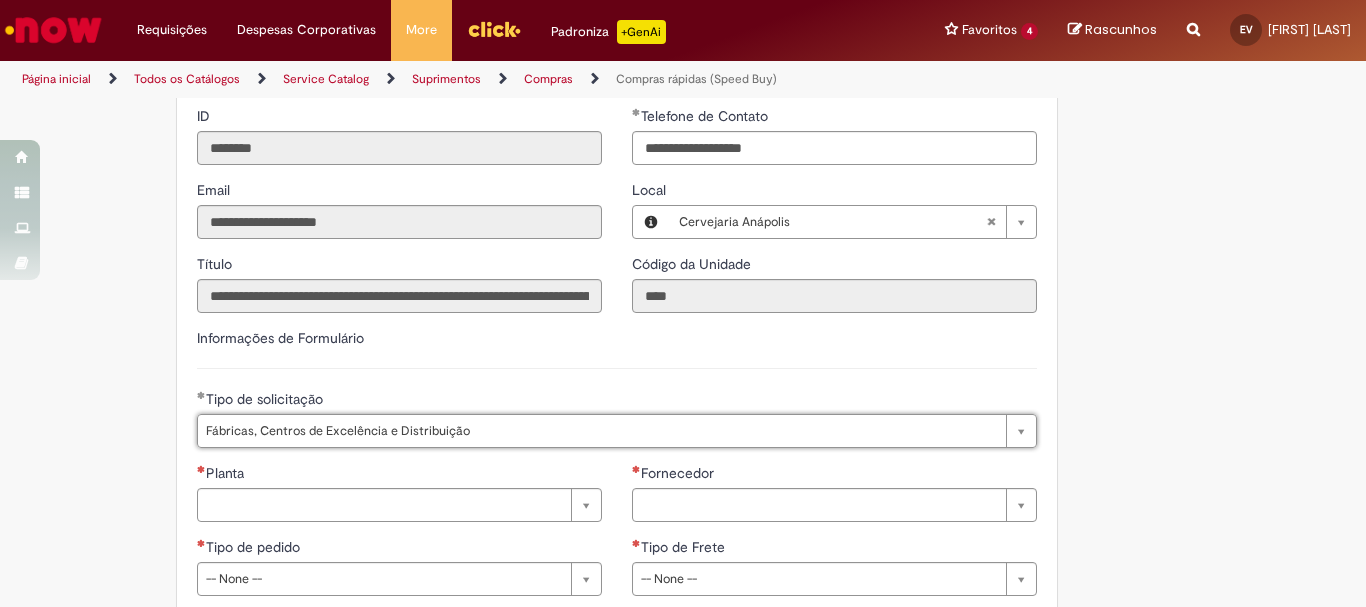 scroll, scrollTop: 2854, scrollLeft: 0, axis: vertical 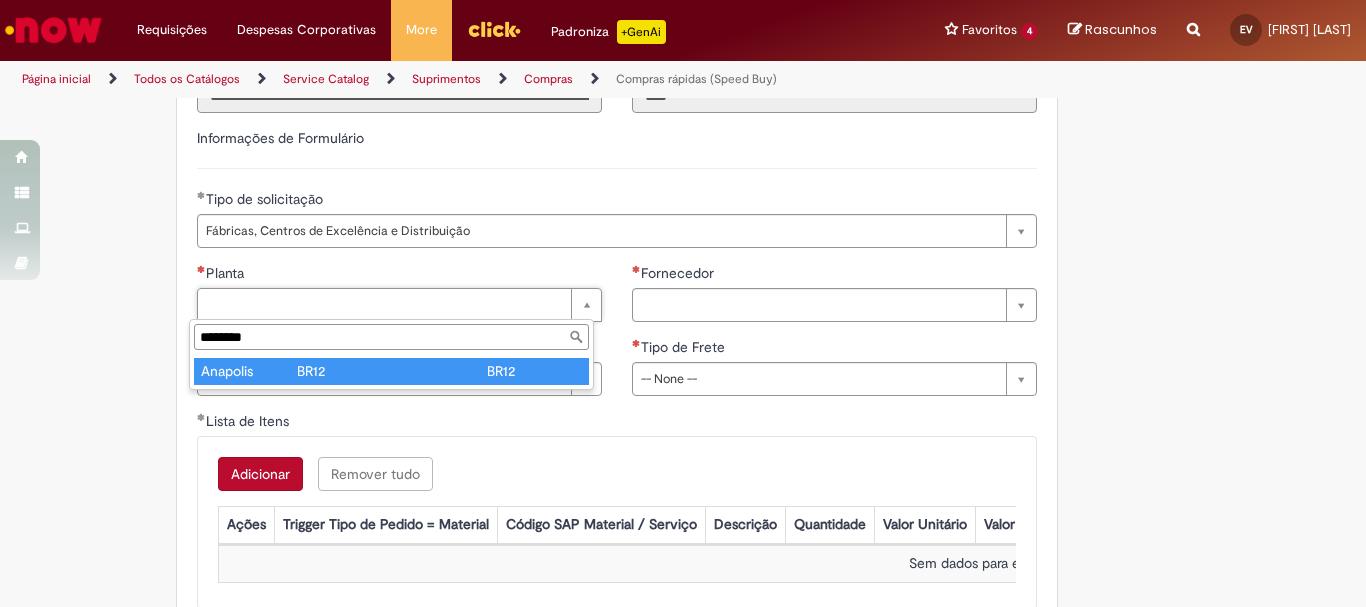 type on "********" 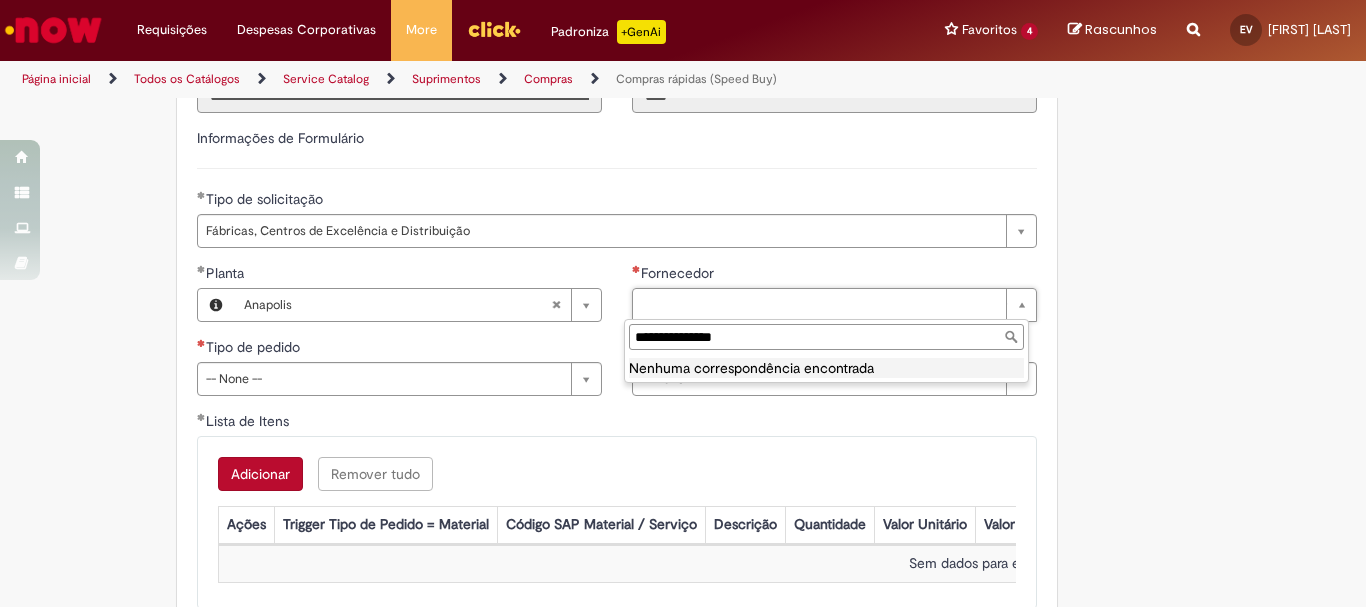 type on "**********" 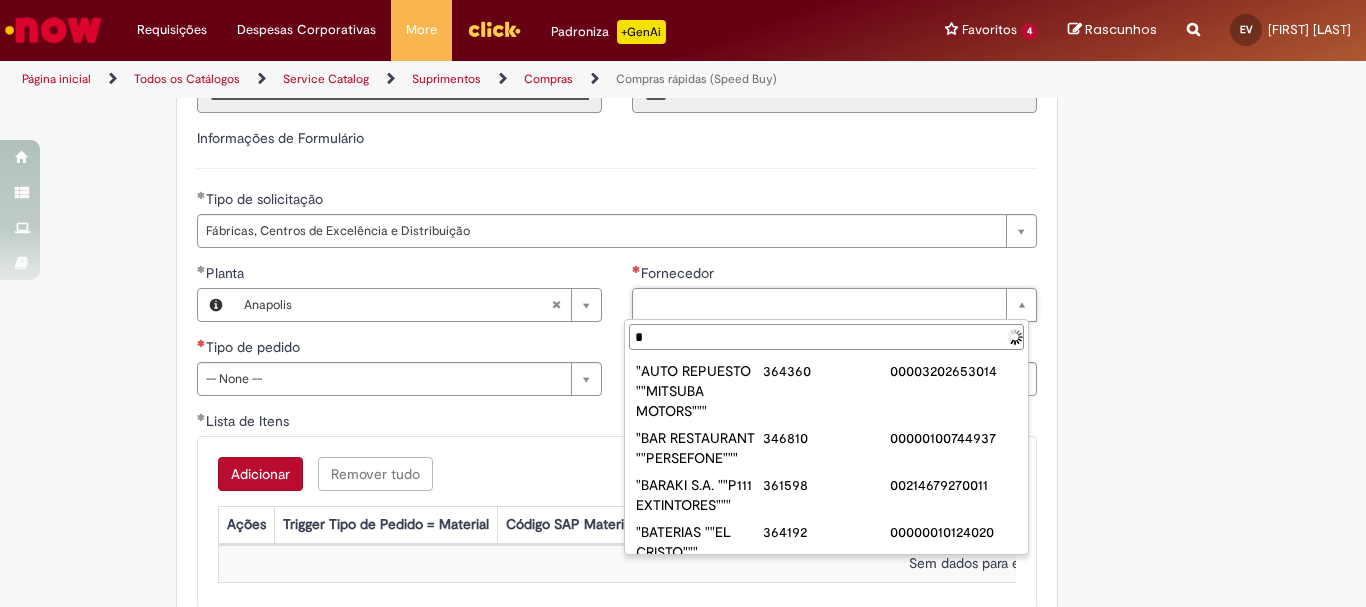 type on "**" 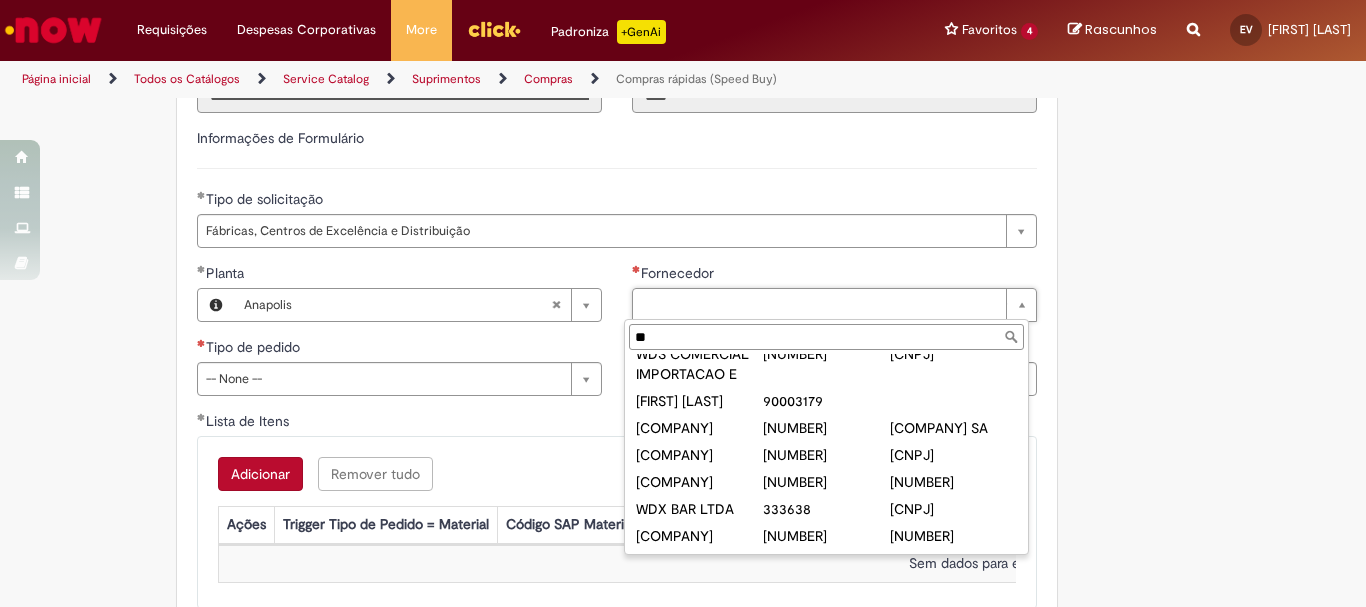 scroll, scrollTop: 1149, scrollLeft: 0, axis: vertical 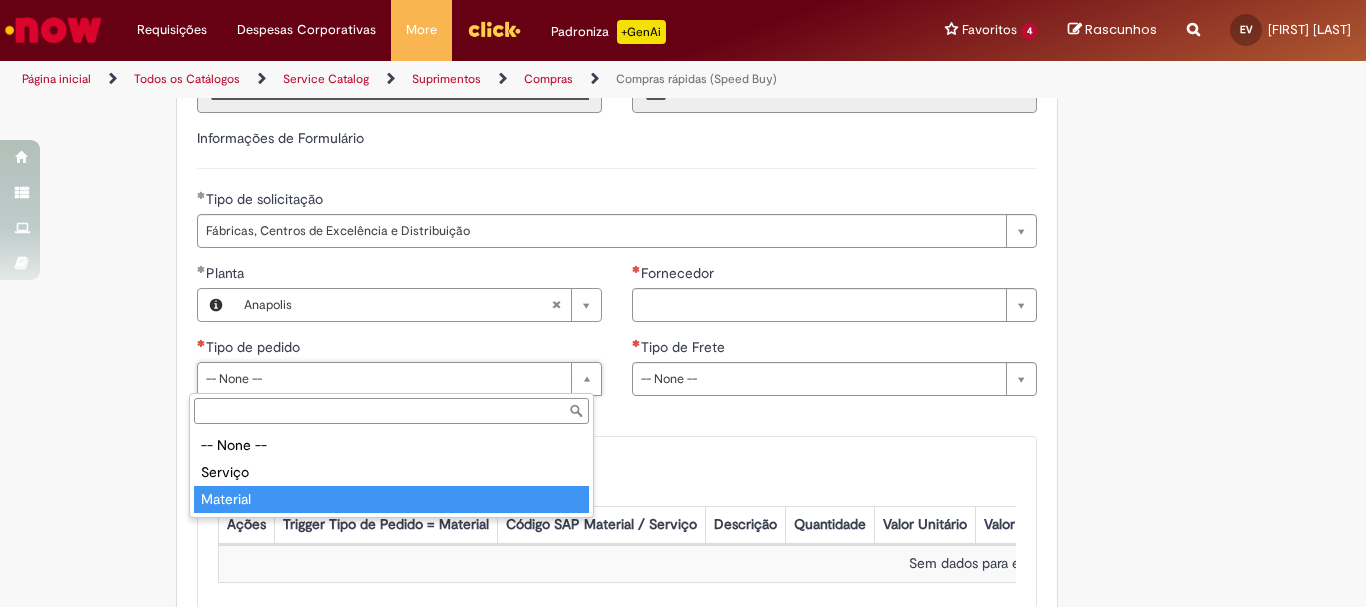 type on "********" 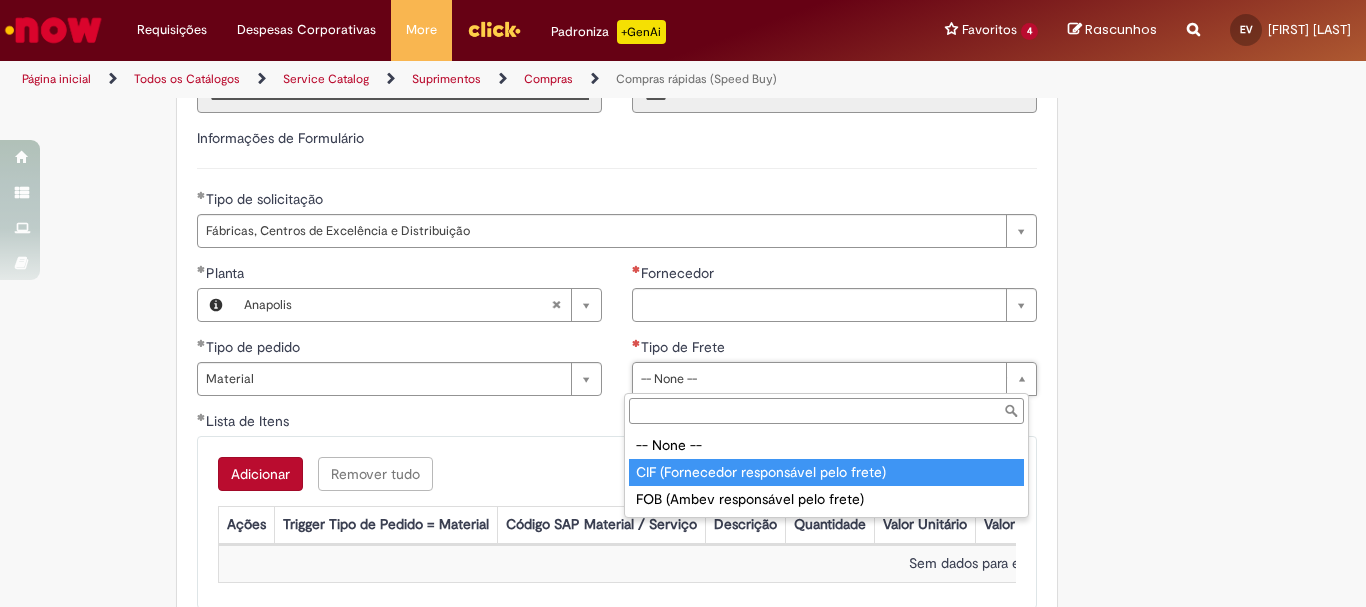 type on "**********" 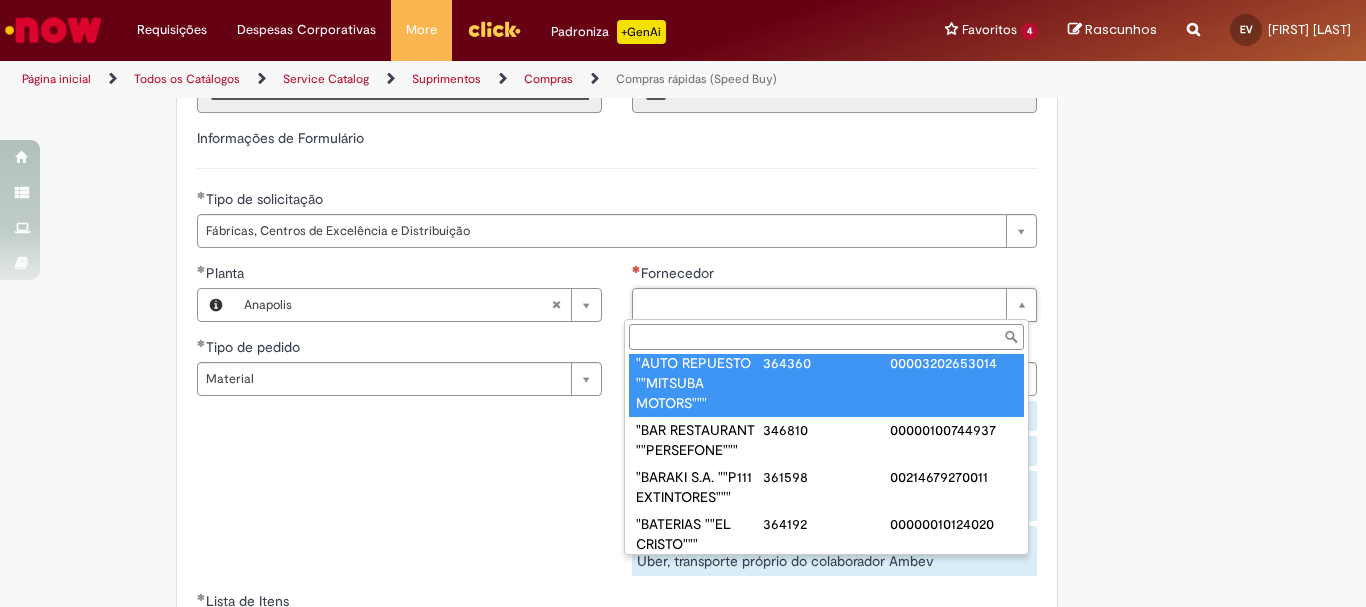 scroll, scrollTop: 0, scrollLeft: 0, axis: both 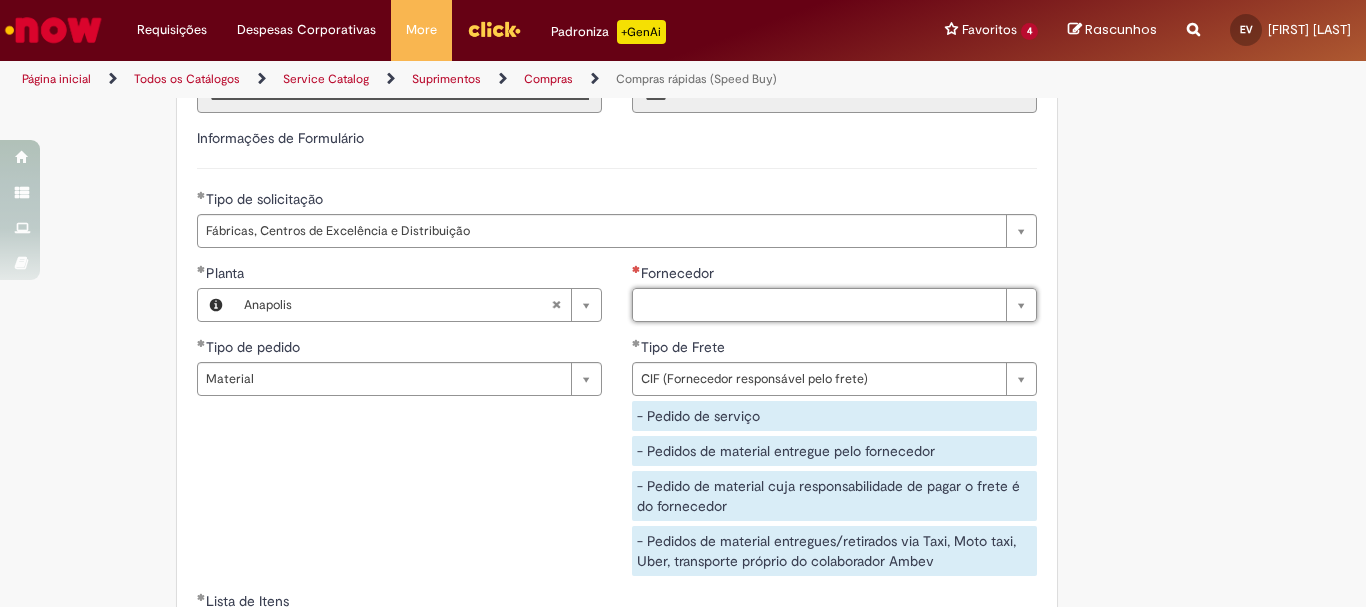 drag, startPoint x: 1271, startPoint y: 340, endPoint x: 1253, endPoint y: 345, distance: 18.681541 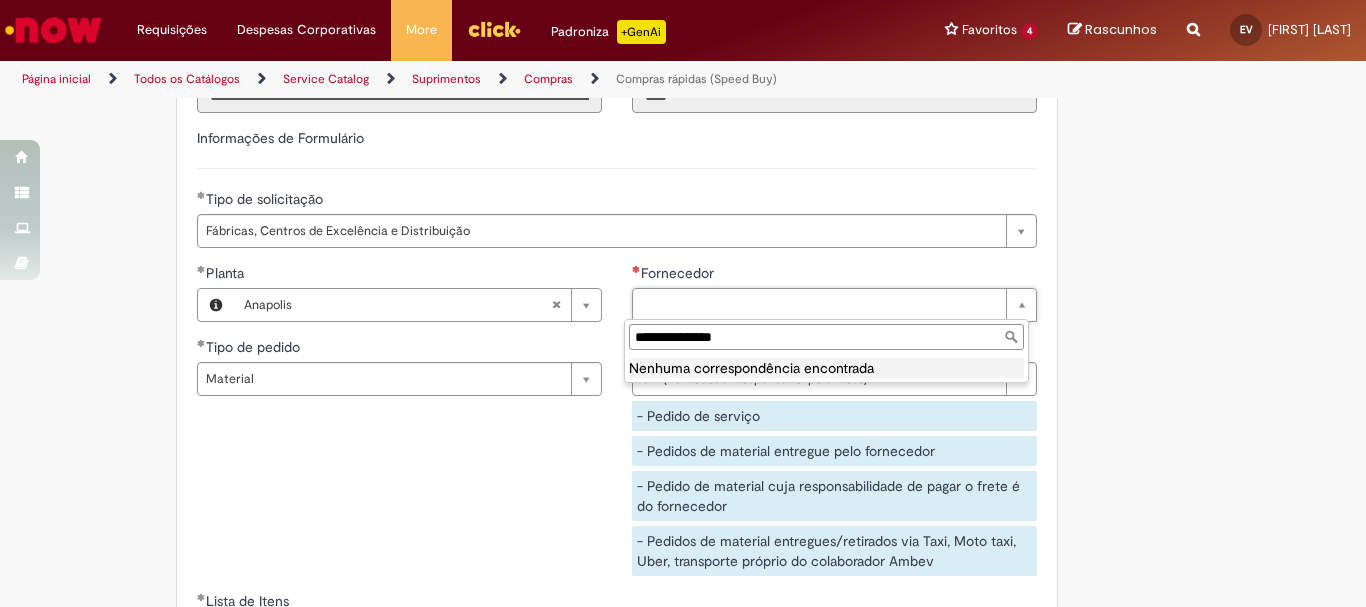 click on "**********" at bounding box center (826, 337) 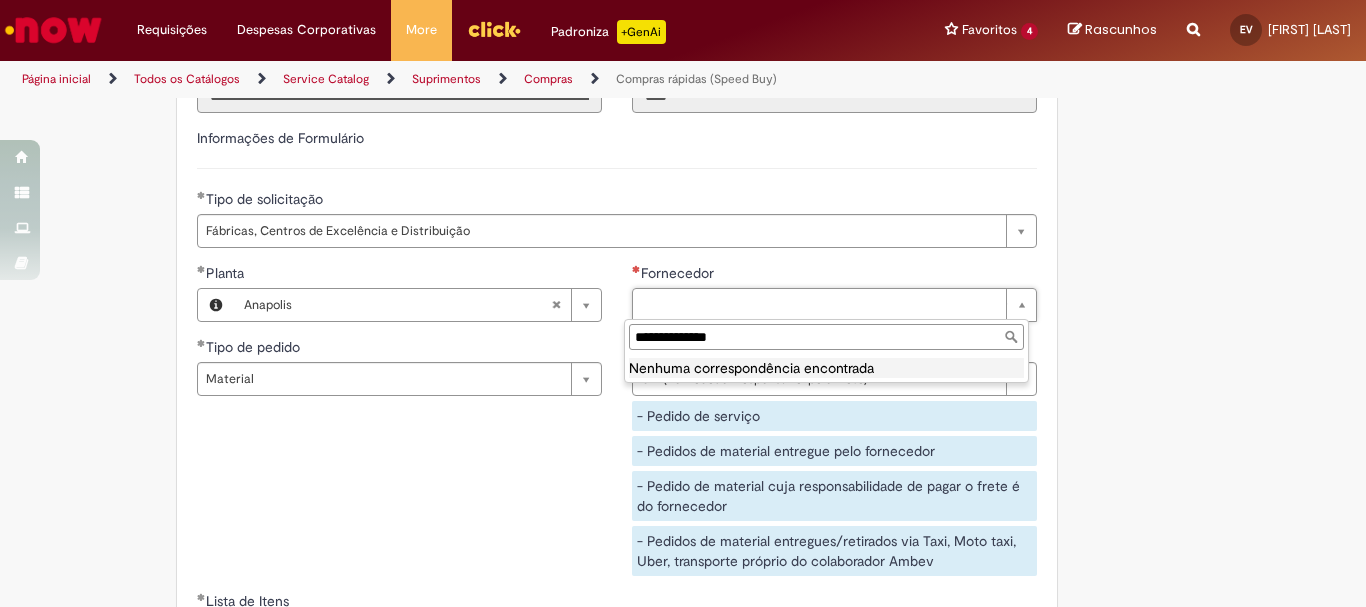 click on "**********" at bounding box center [826, 337] 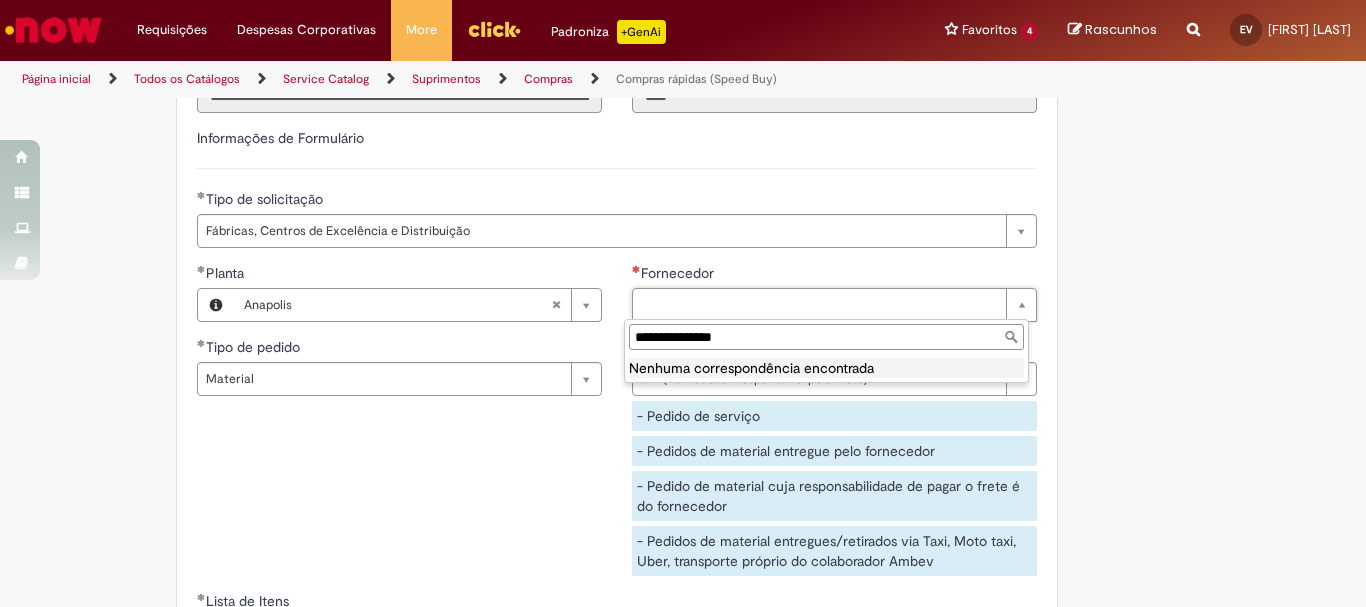 click on "**********" at bounding box center (826, 337) 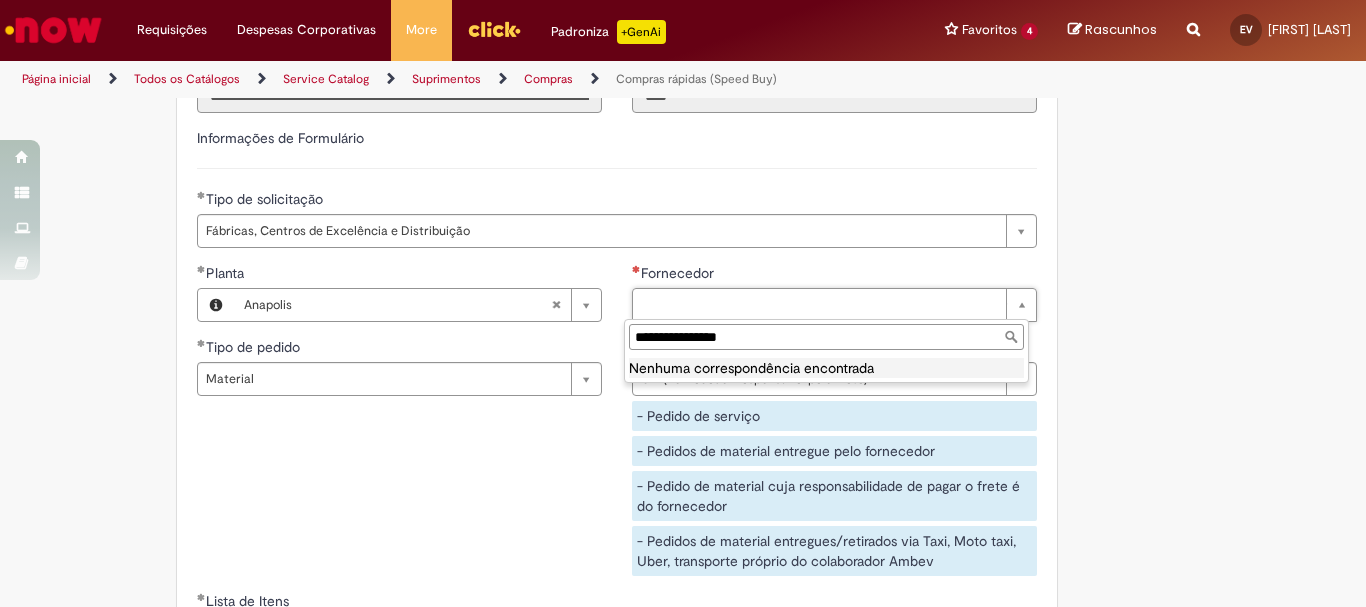 click on "**********" at bounding box center (826, 337) 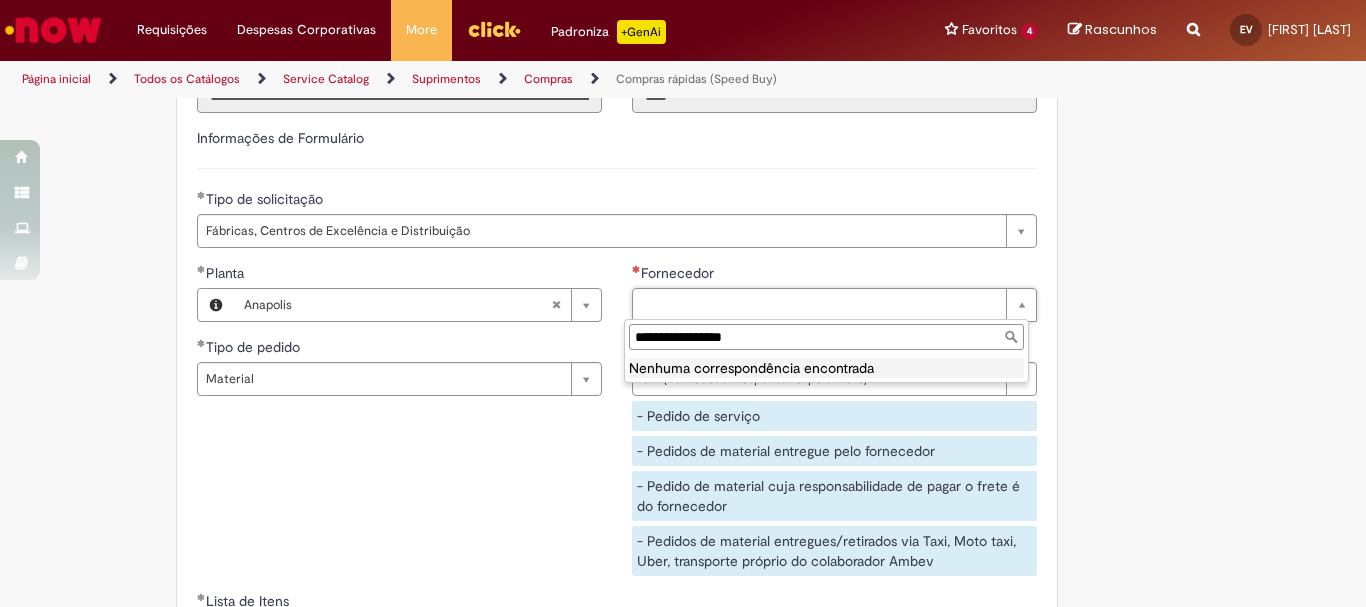click on "**********" at bounding box center (826, 337) 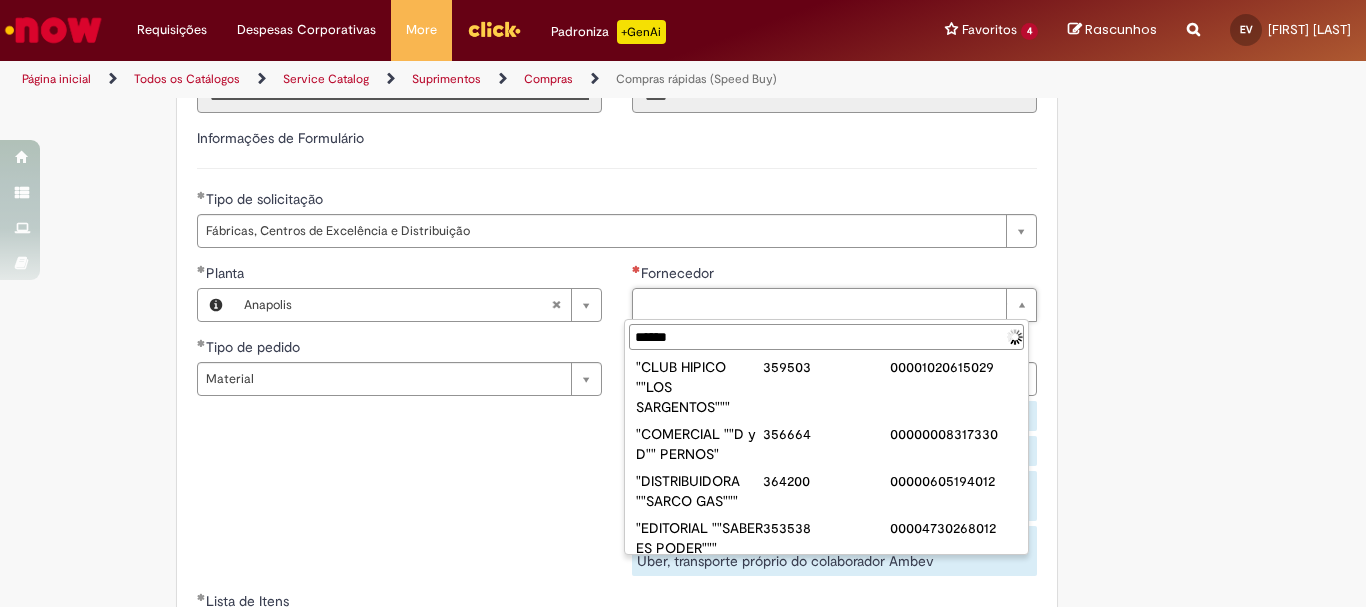 scroll, scrollTop: 0, scrollLeft: 0, axis: both 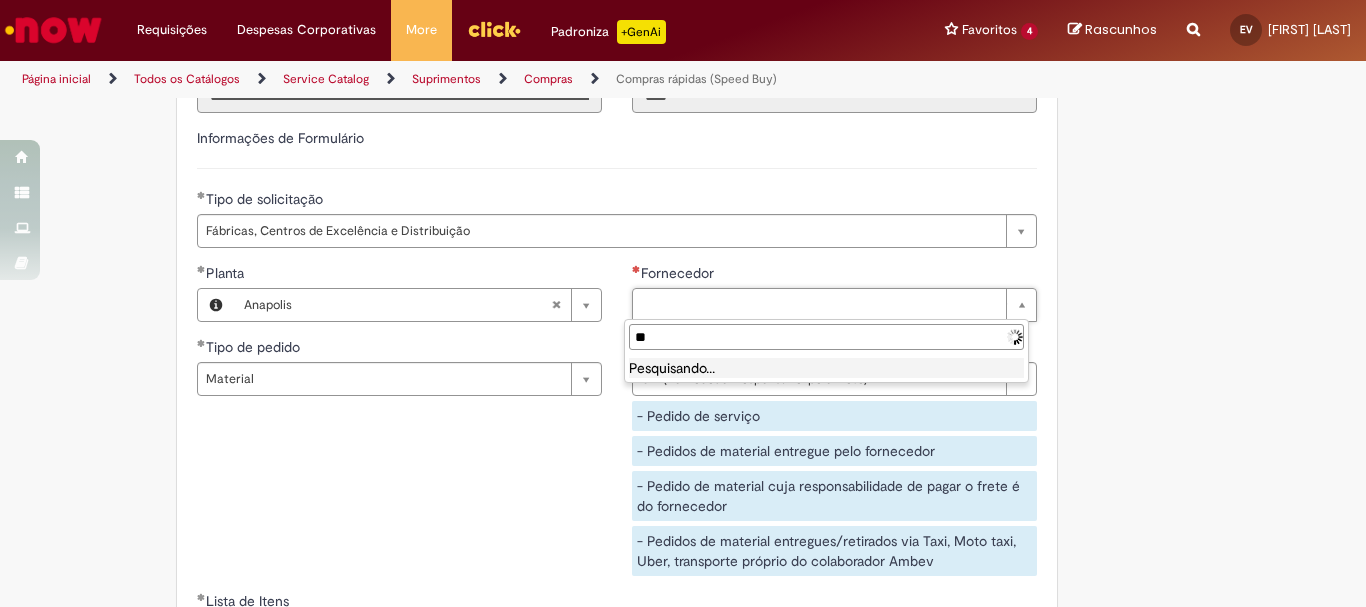 type on "*" 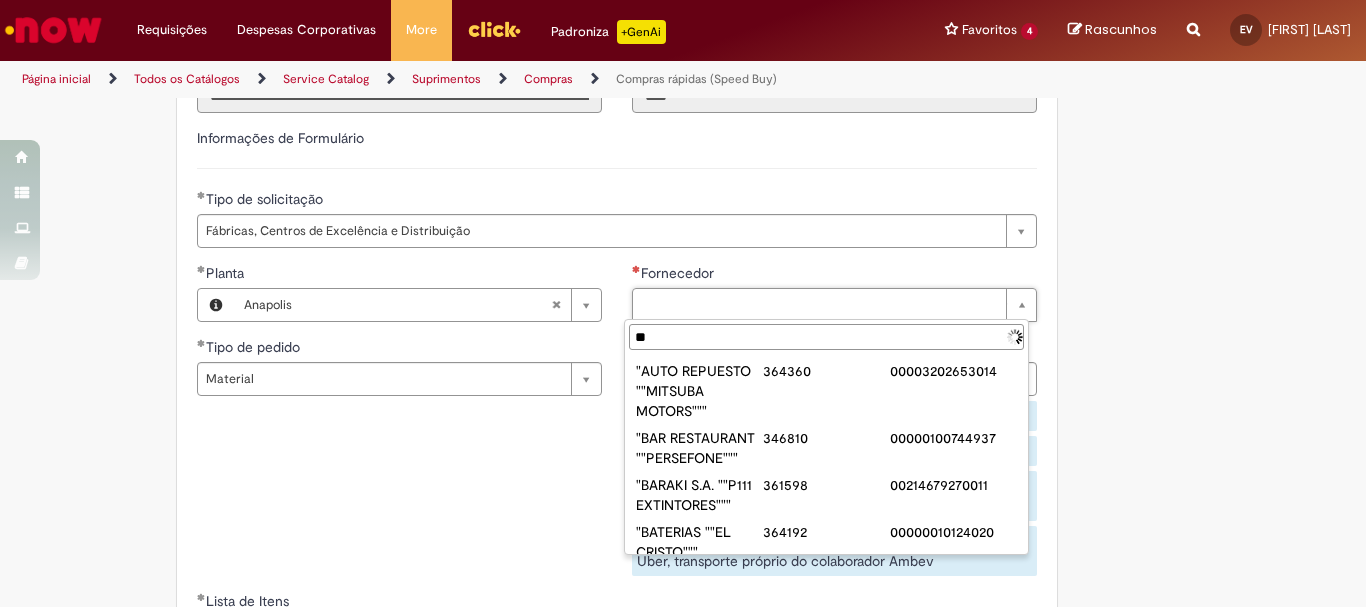 type on "*" 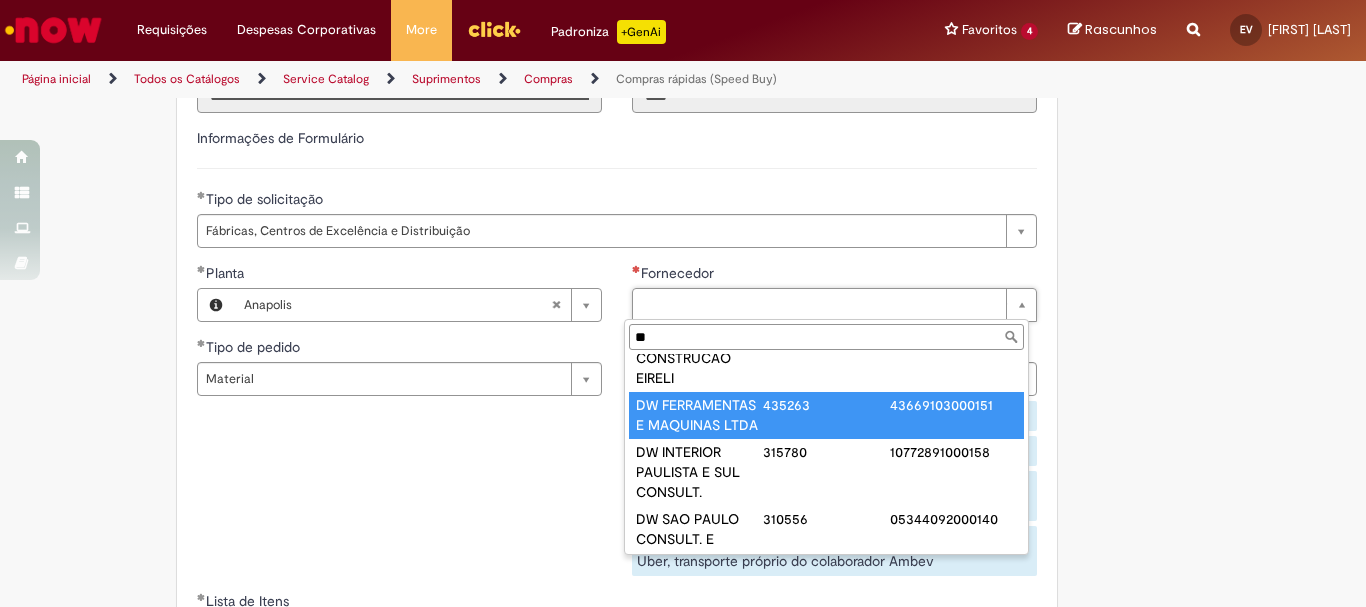 scroll, scrollTop: 91, scrollLeft: 0, axis: vertical 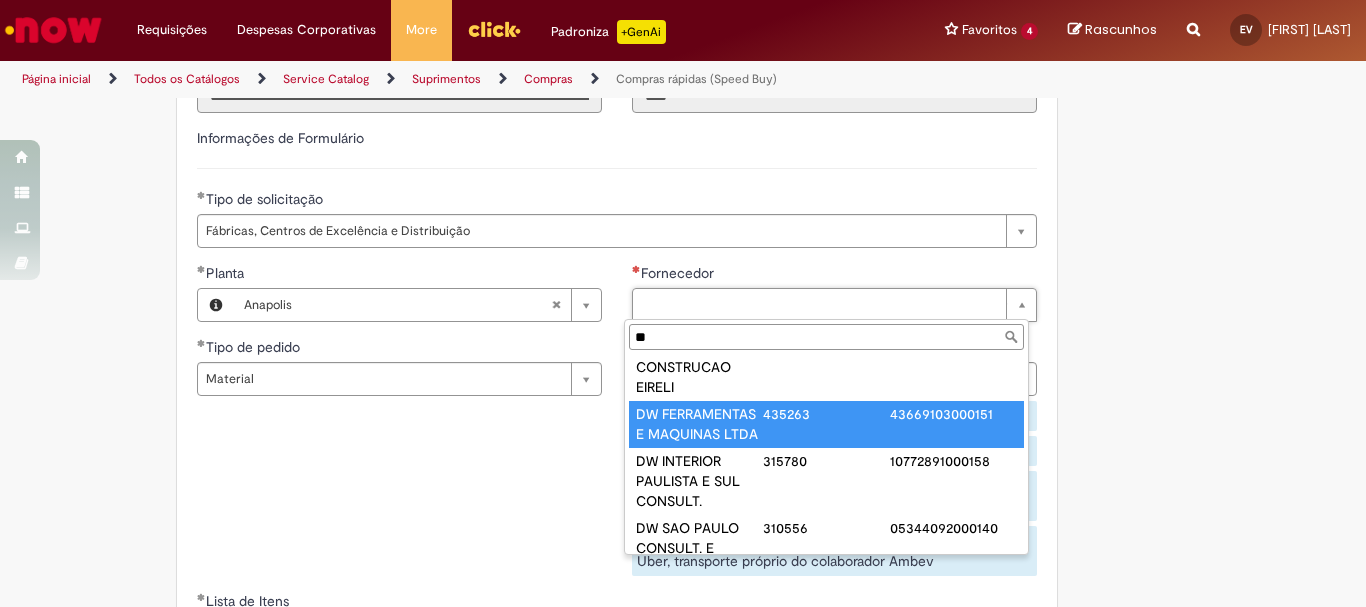 type on "**" 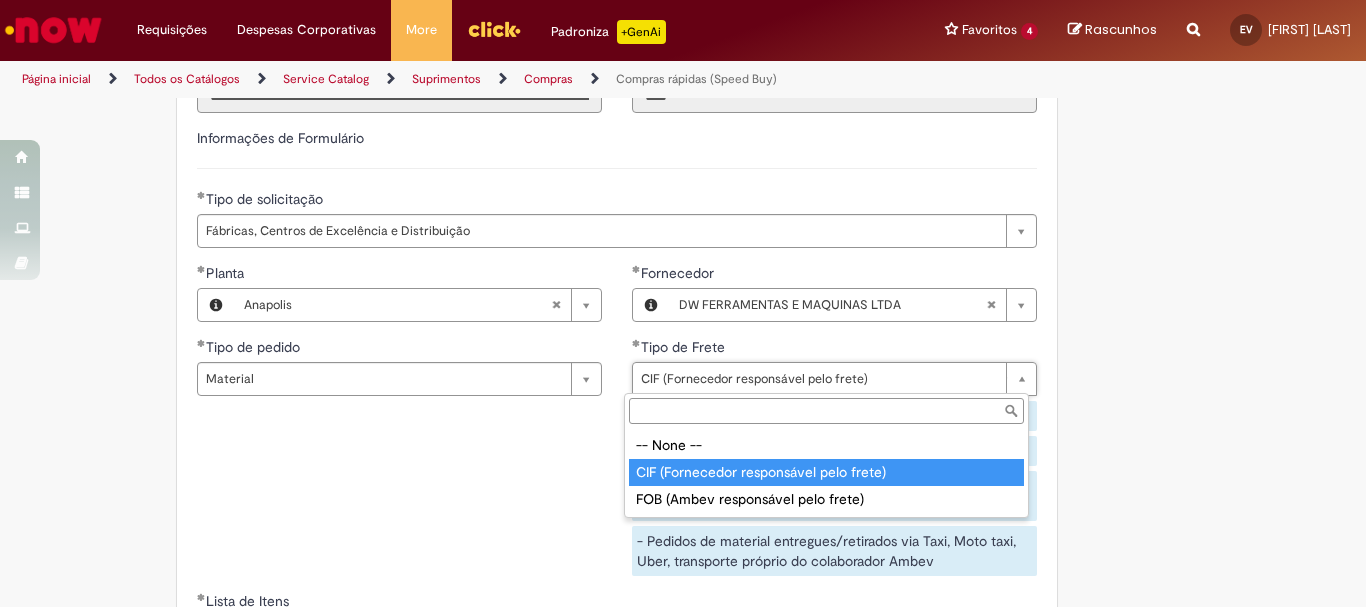 type on "**********" 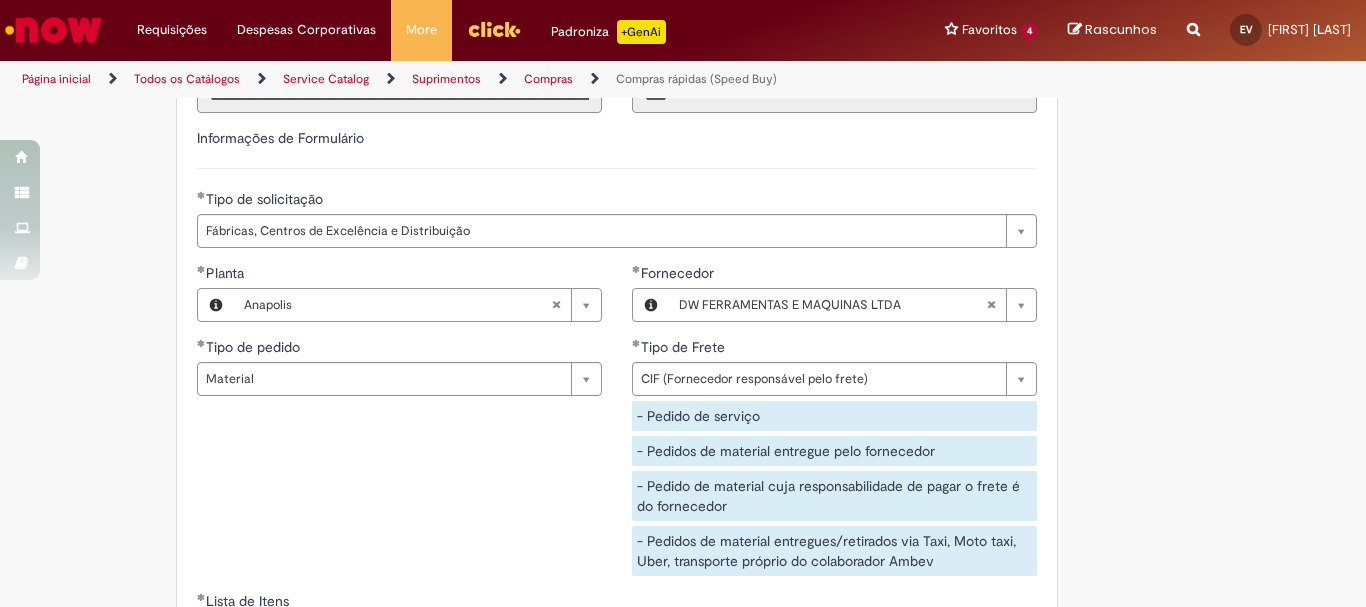 scroll, scrollTop: 0, scrollLeft: 0, axis: both 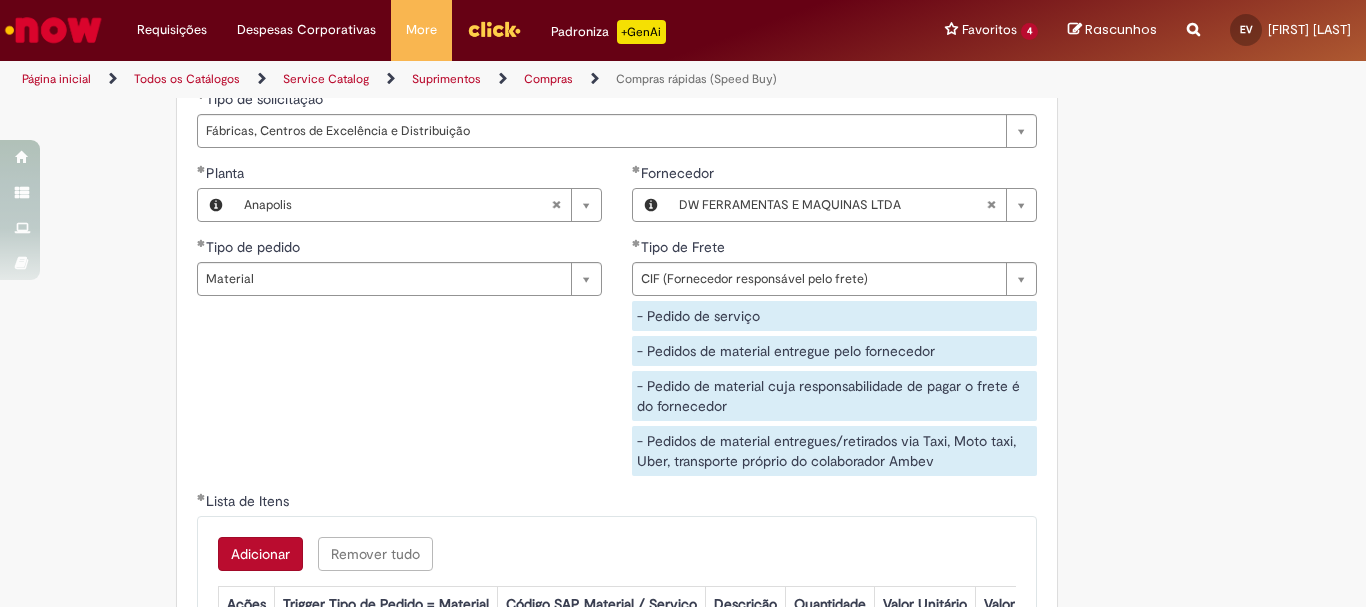 click on "Adicionar" at bounding box center [260, 554] 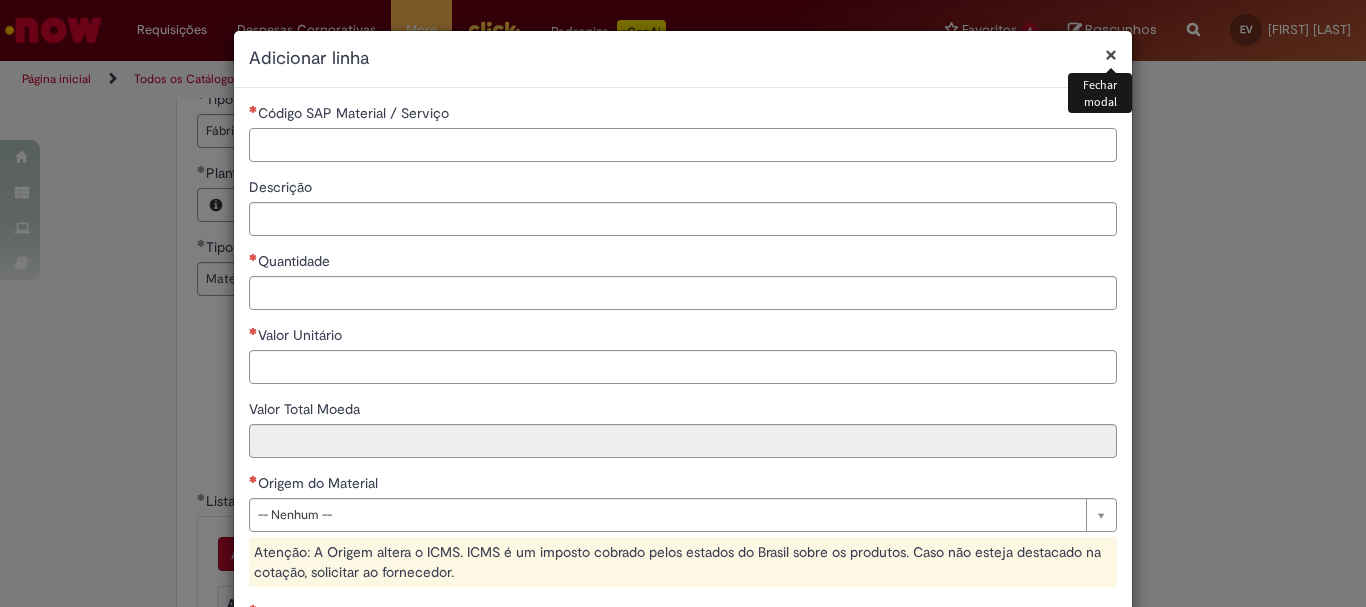 click on "Código SAP Material / Serviço" at bounding box center (683, 145) 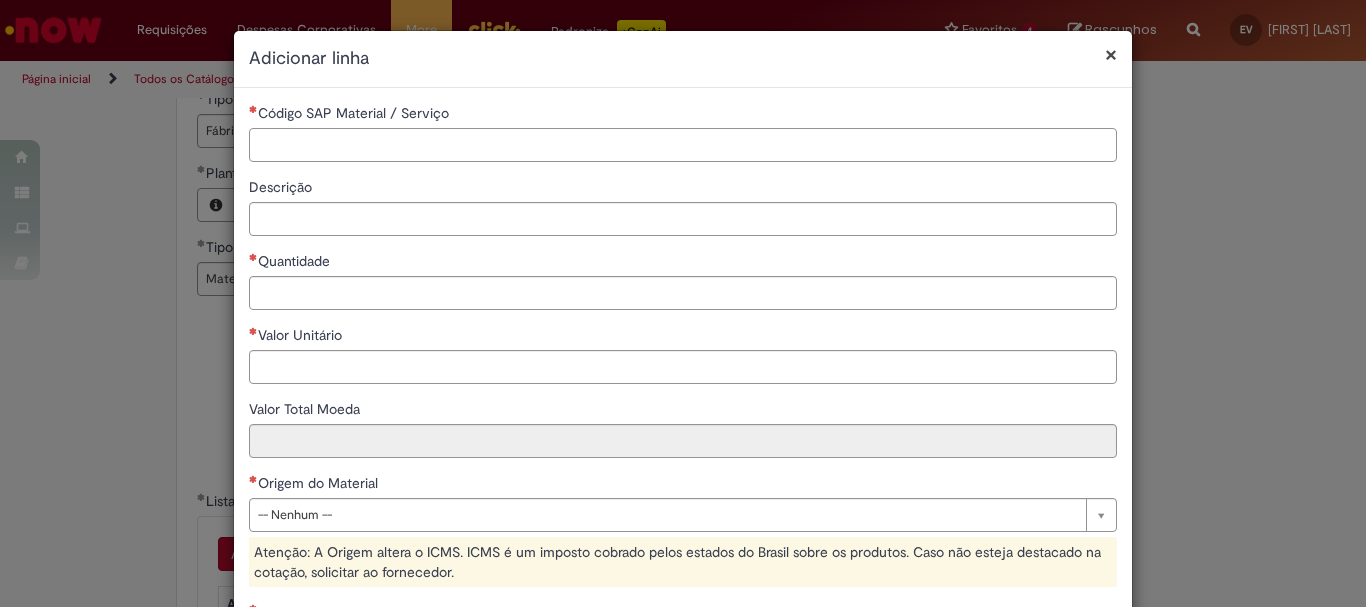 paste on "********" 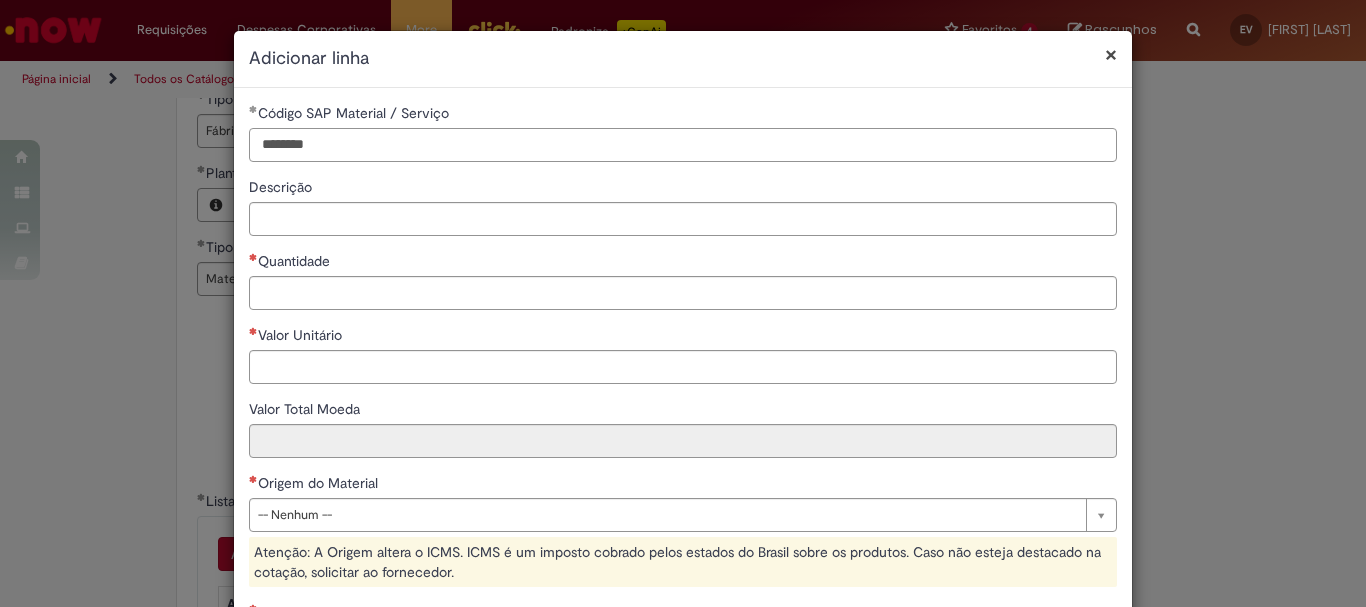 type on "********" 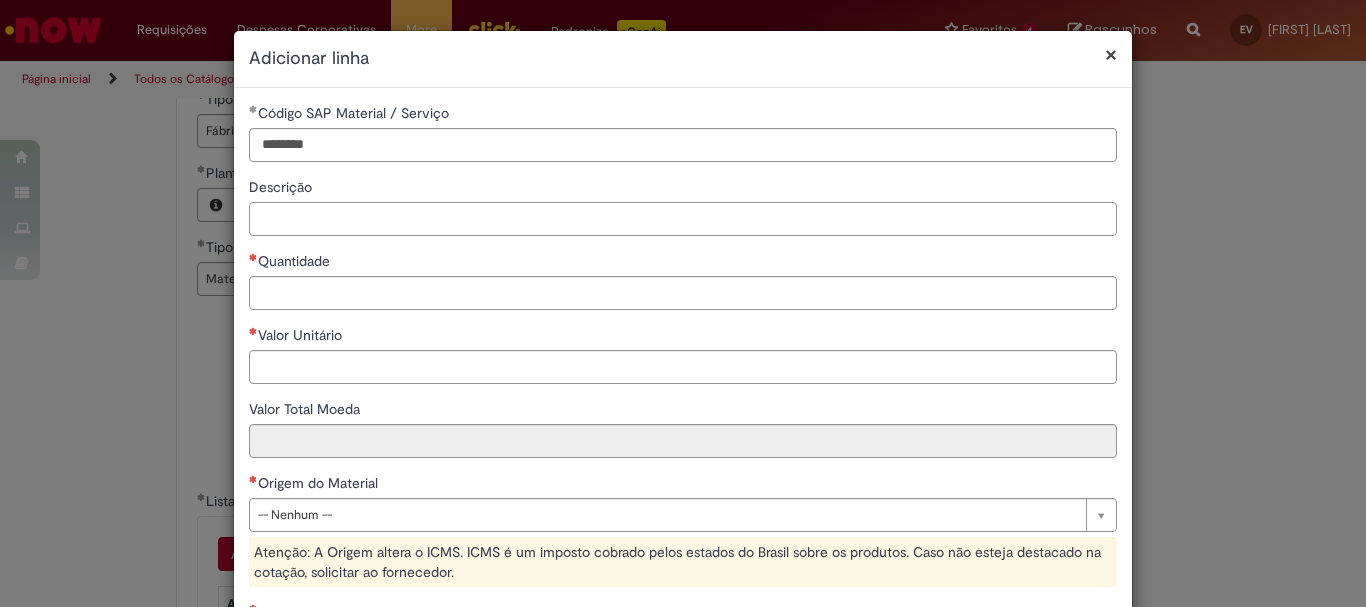 click on "Descrição" at bounding box center [683, 219] 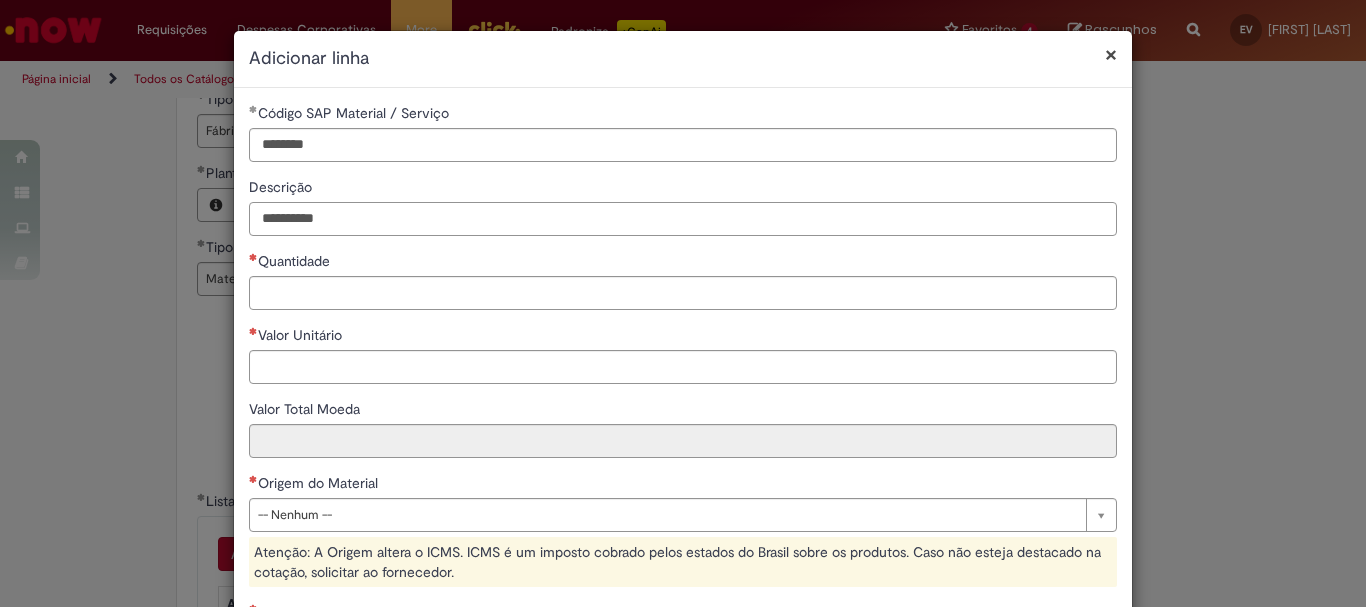 click on "*********" at bounding box center [683, 219] 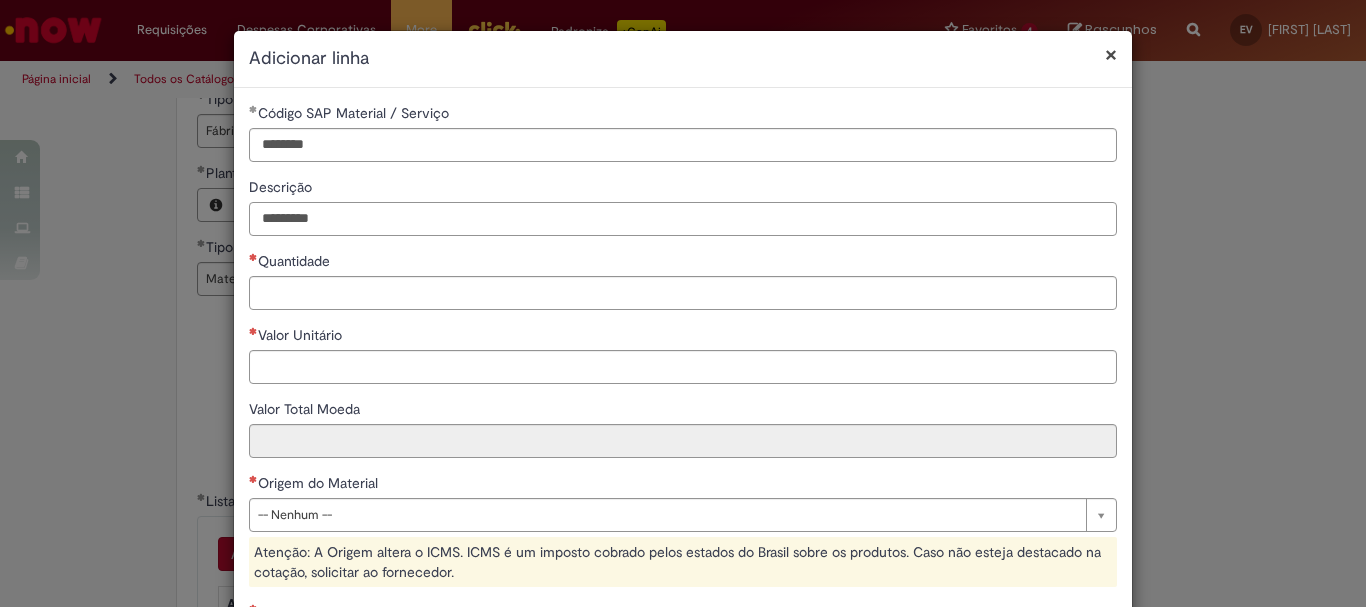 type on "********" 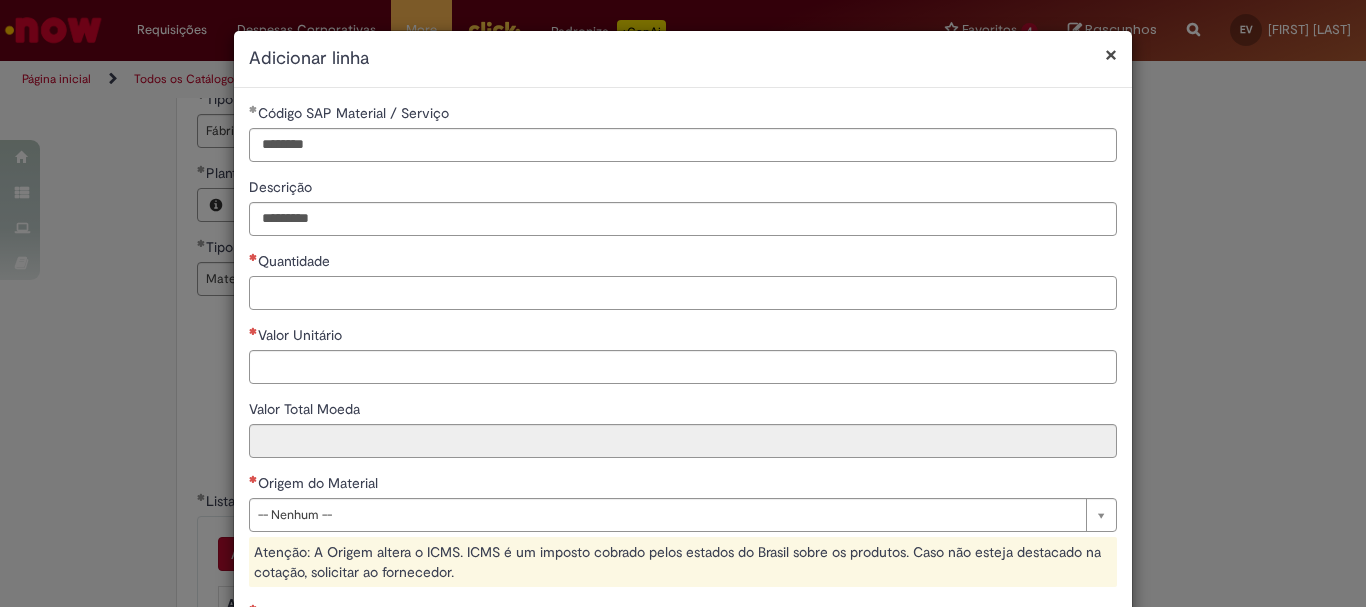 click on "Quantidade" at bounding box center (683, 293) 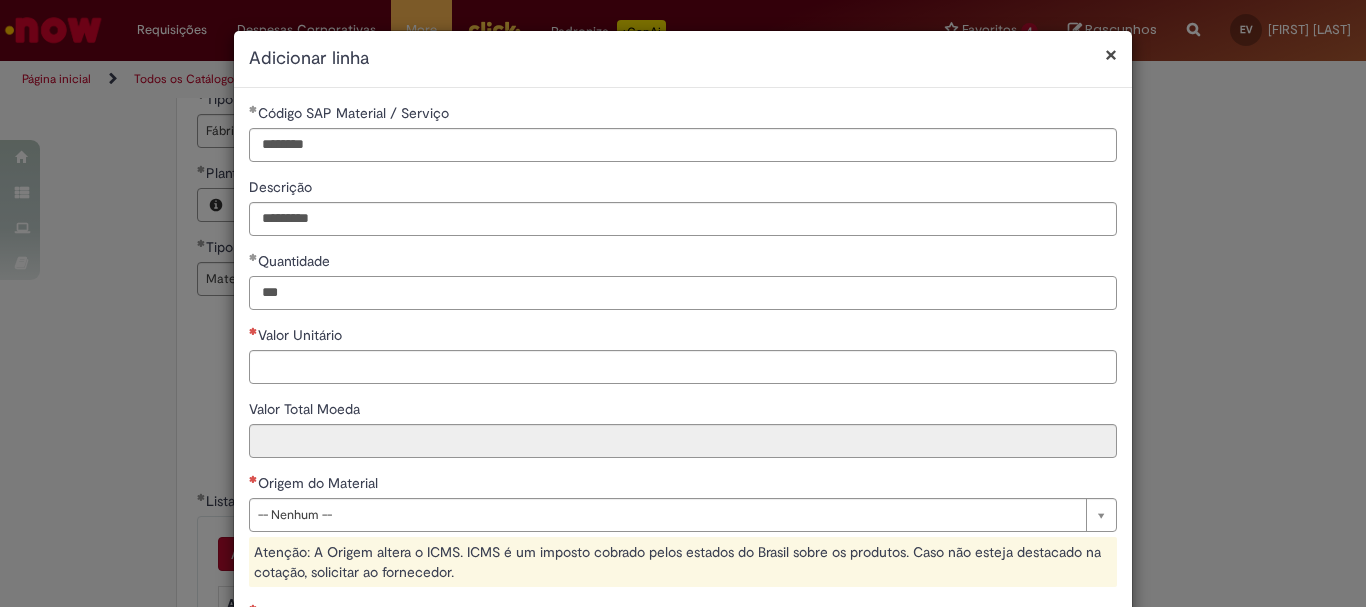 type on "***" 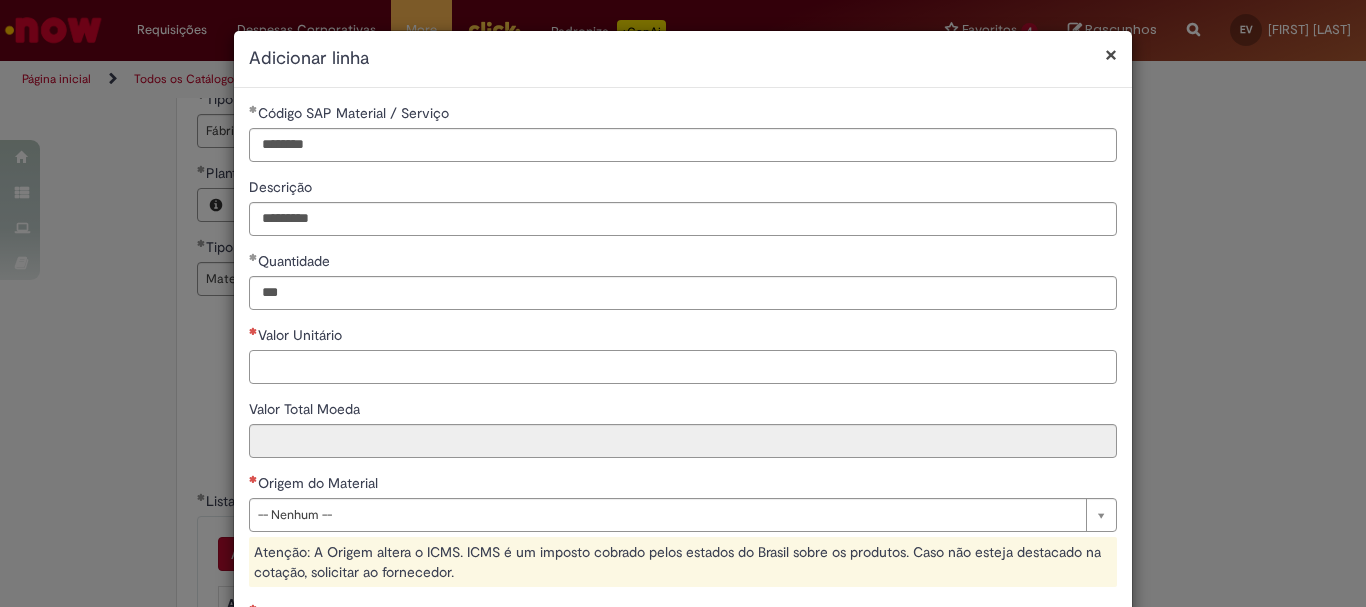click on "Valor Unitário" at bounding box center [683, 367] 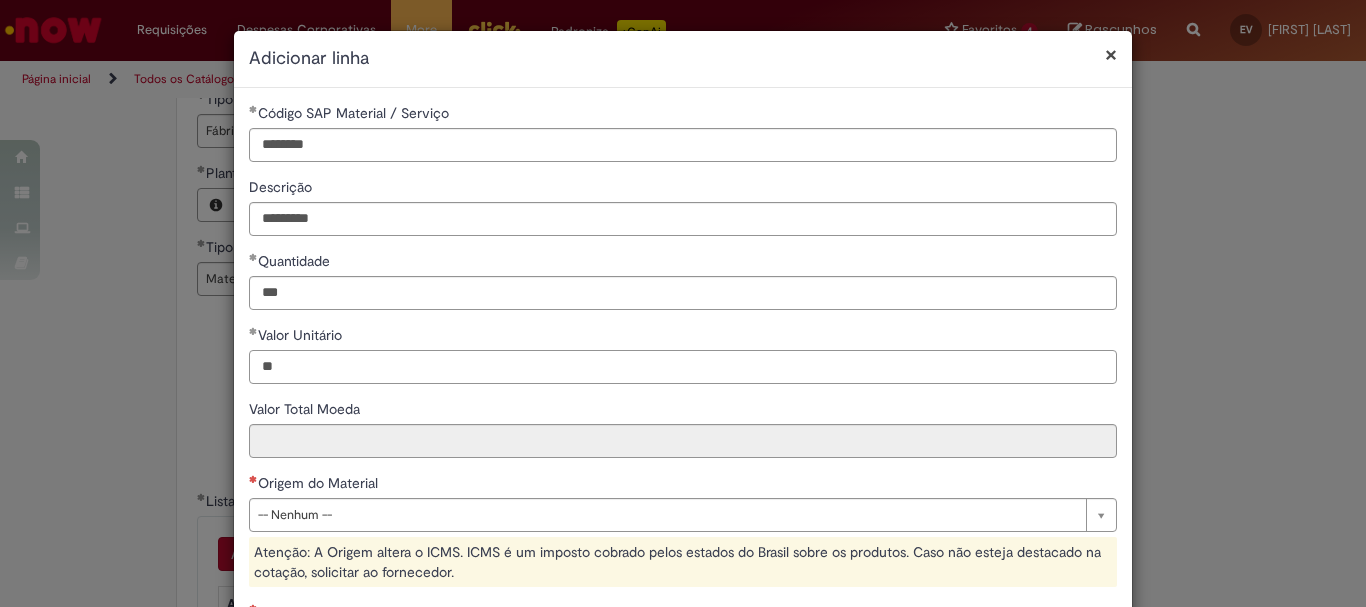 type on "*" 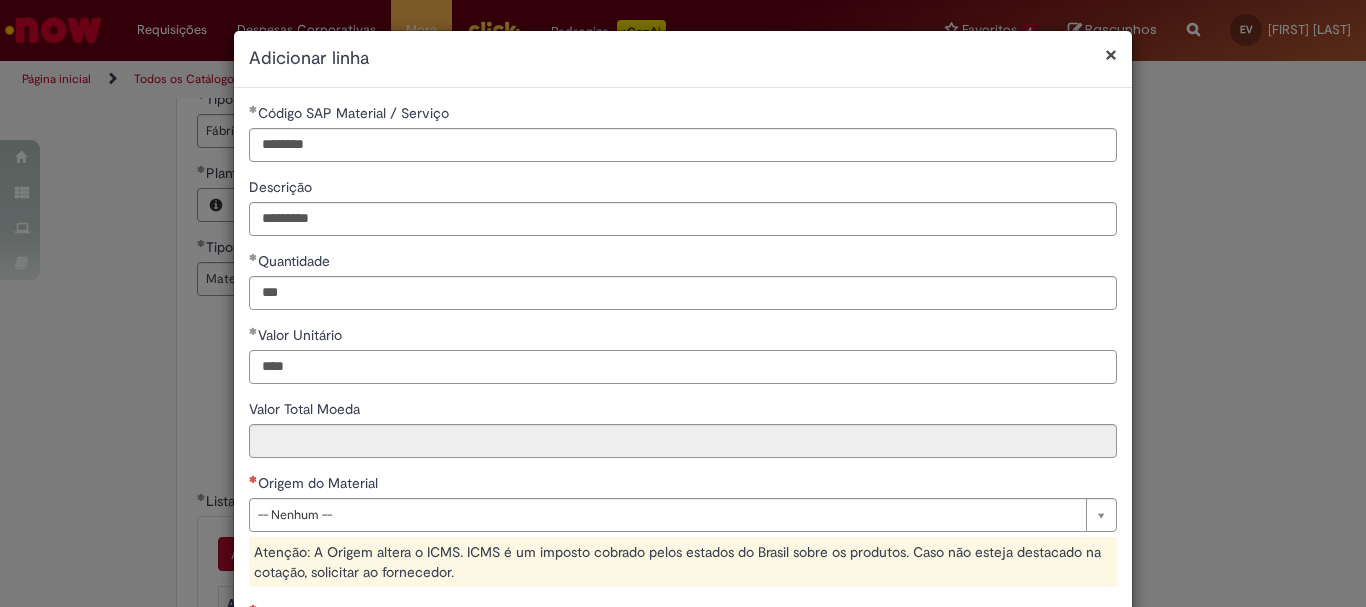 type on "****" 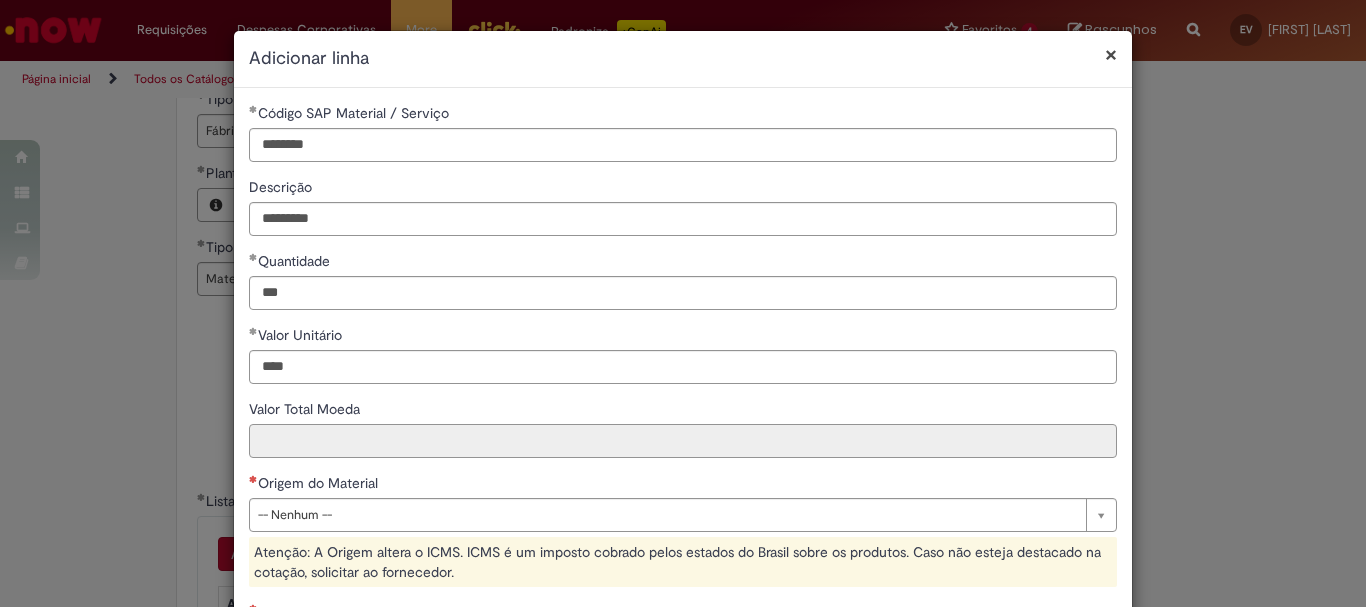 type on "*****" 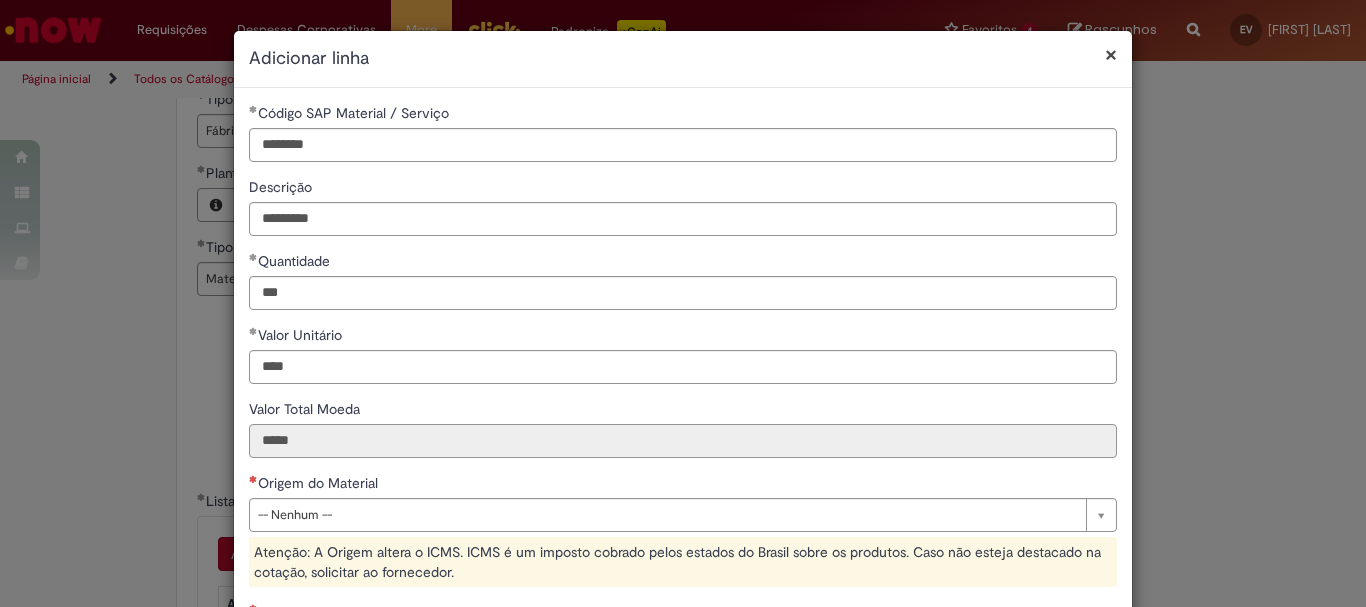 click on "*****" at bounding box center [683, 441] 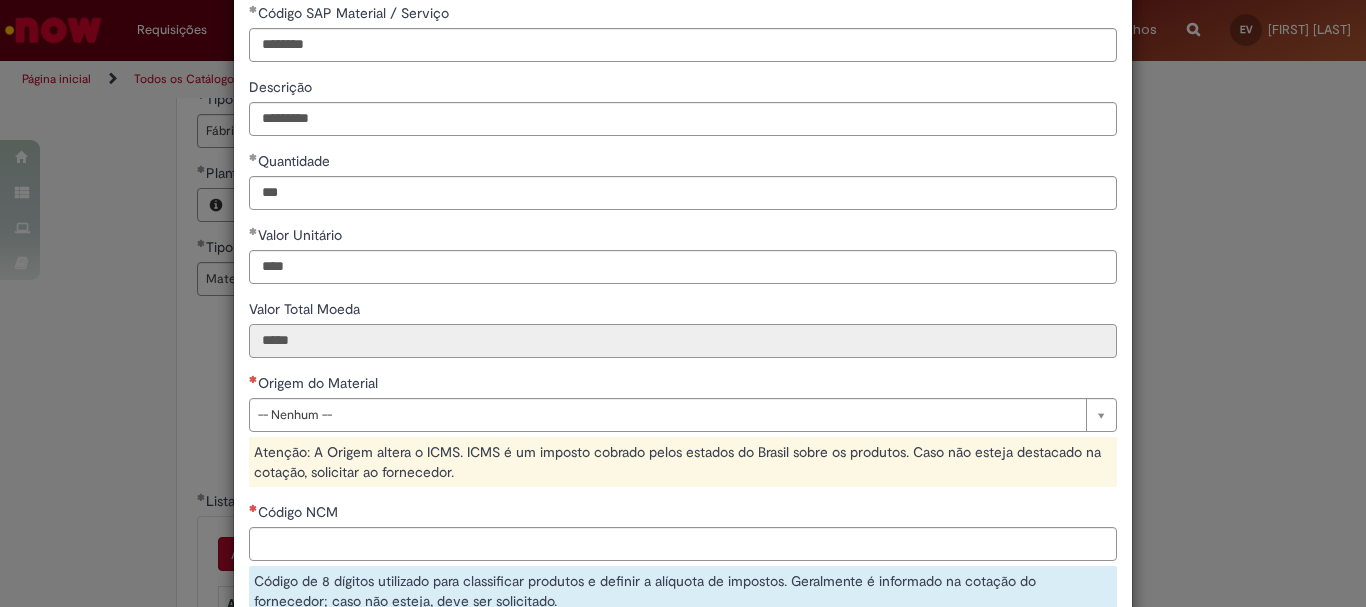 scroll, scrollTop: 200, scrollLeft: 0, axis: vertical 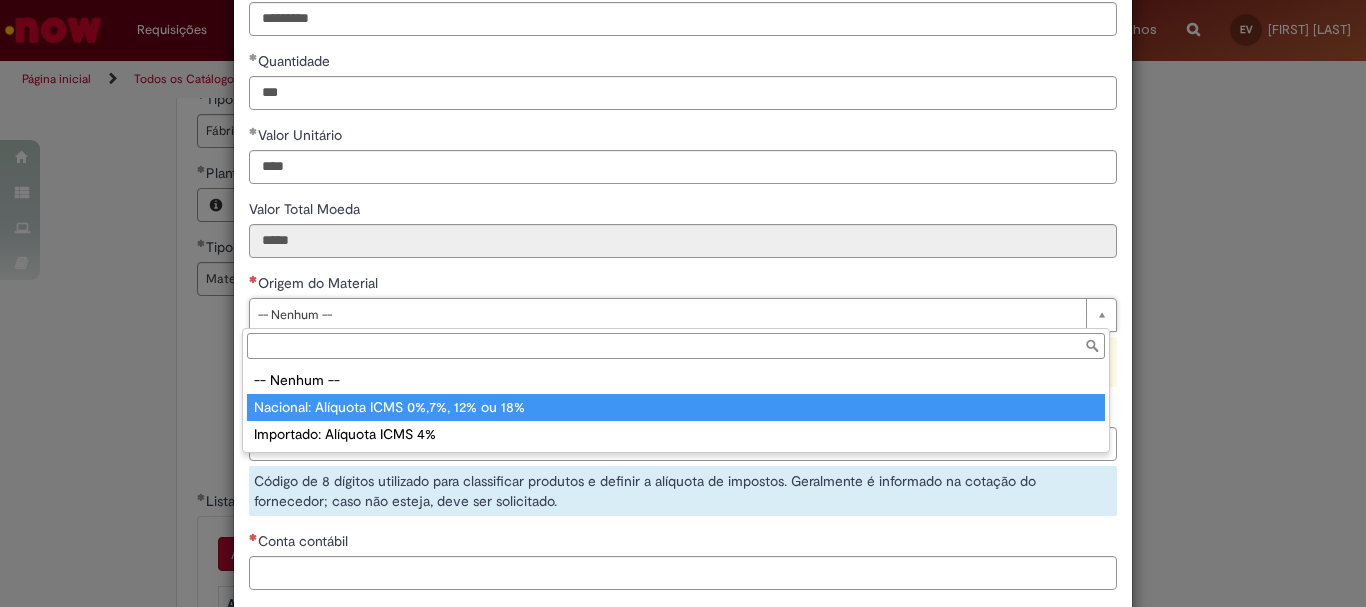 type on "**********" 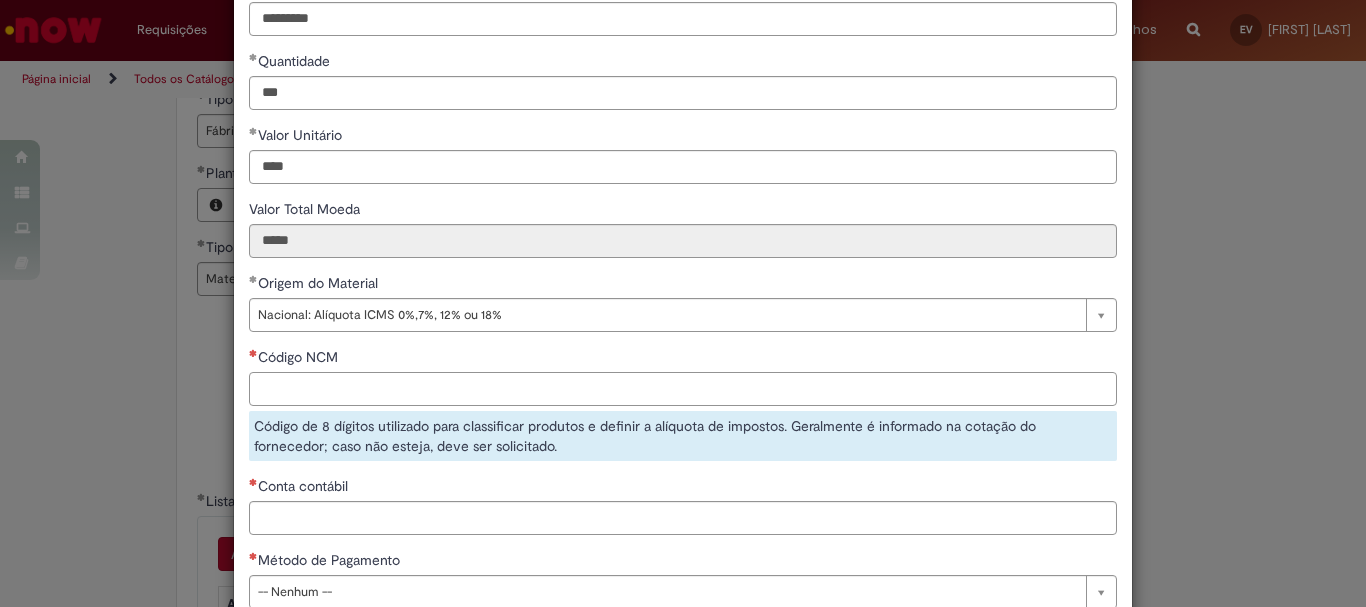 click on "Código NCM" at bounding box center (683, 389) 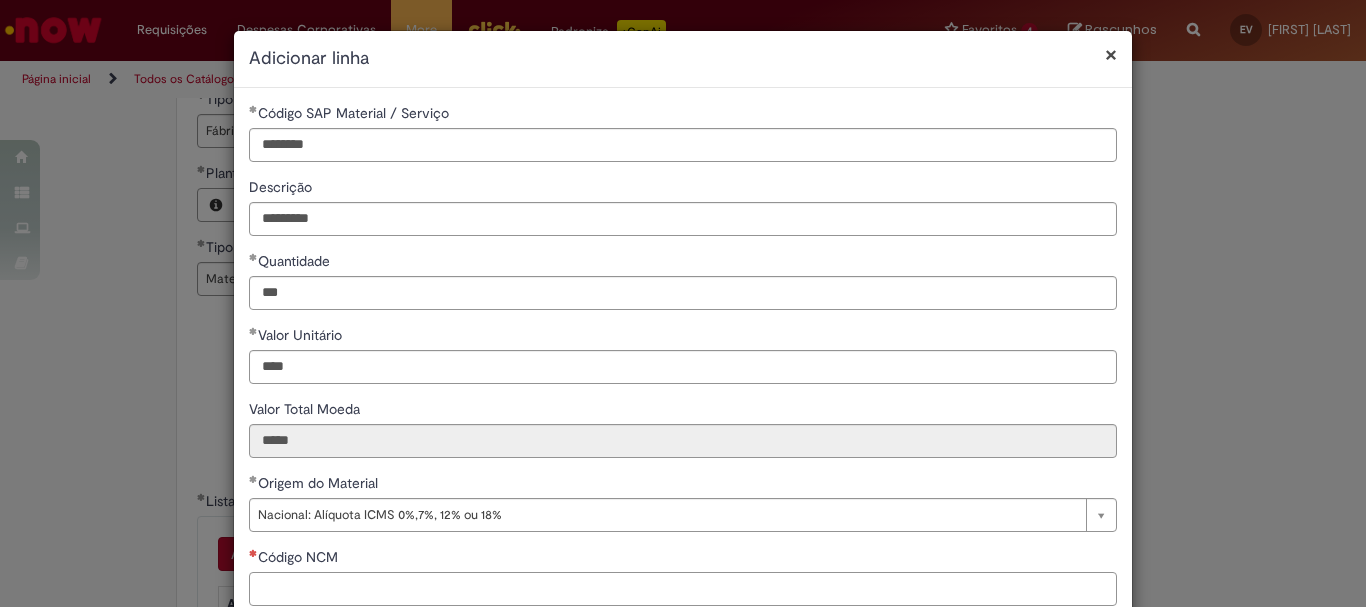 scroll, scrollTop: 300, scrollLeft: 0, axis: vertical 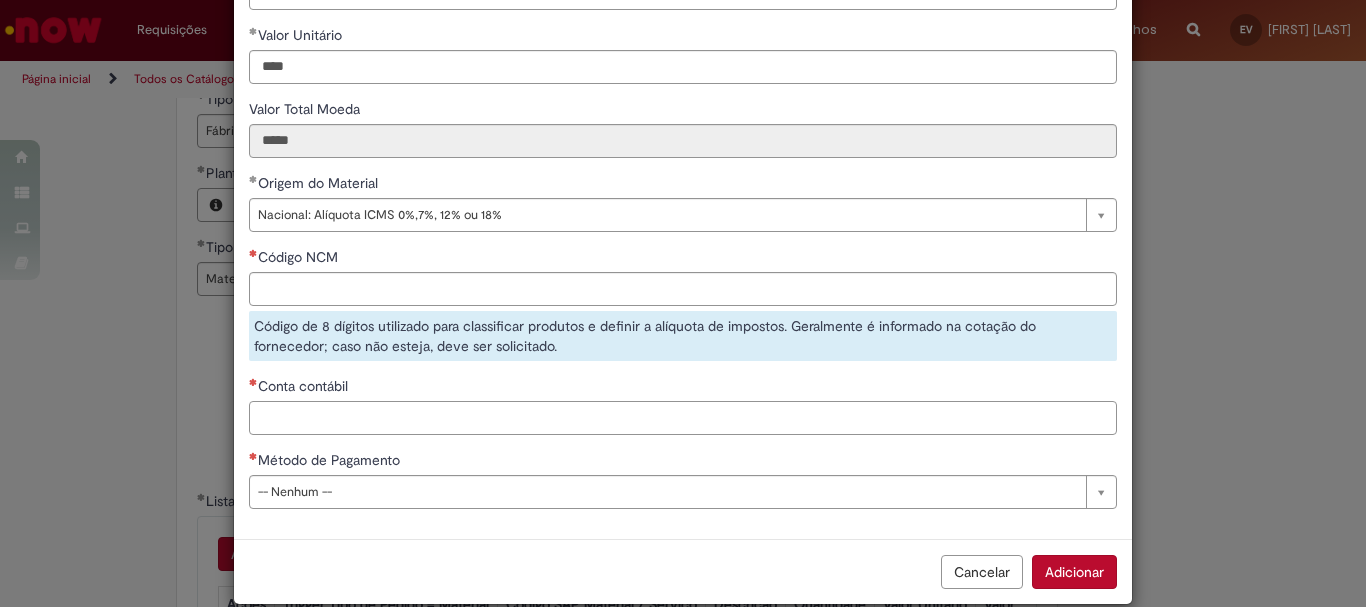 click on "Conta contábil" at bounding box center (683, 418) 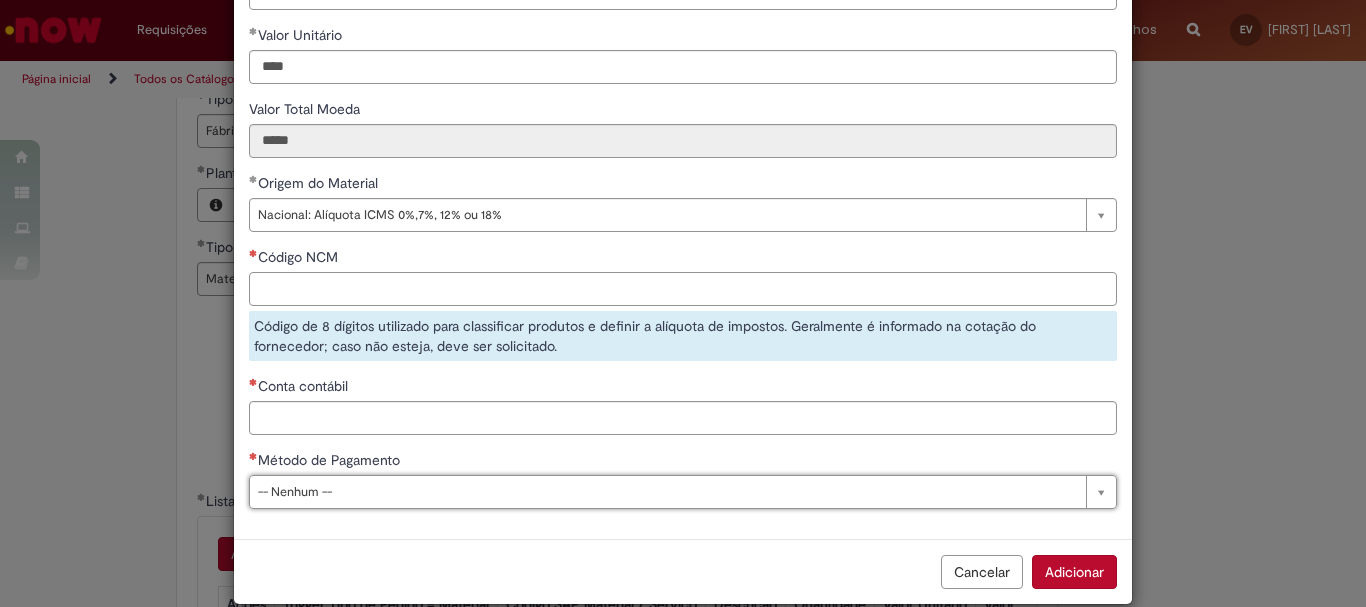click on "Código NCM" at bounding box center [683, 289] 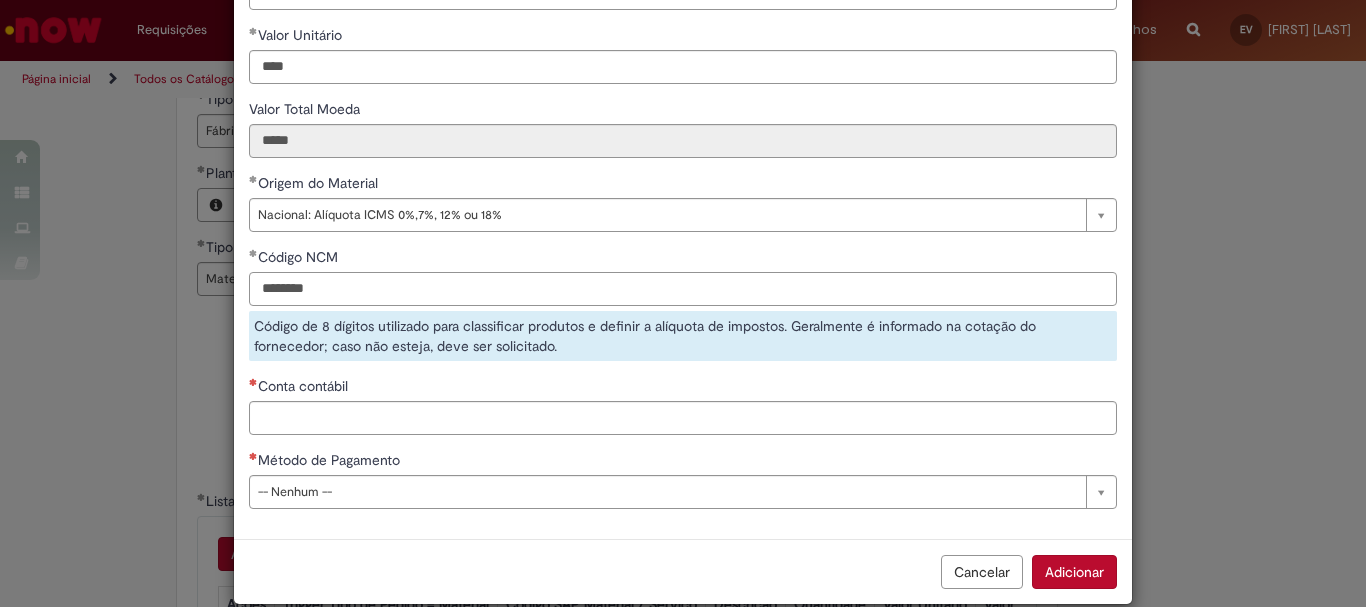 type on "********" 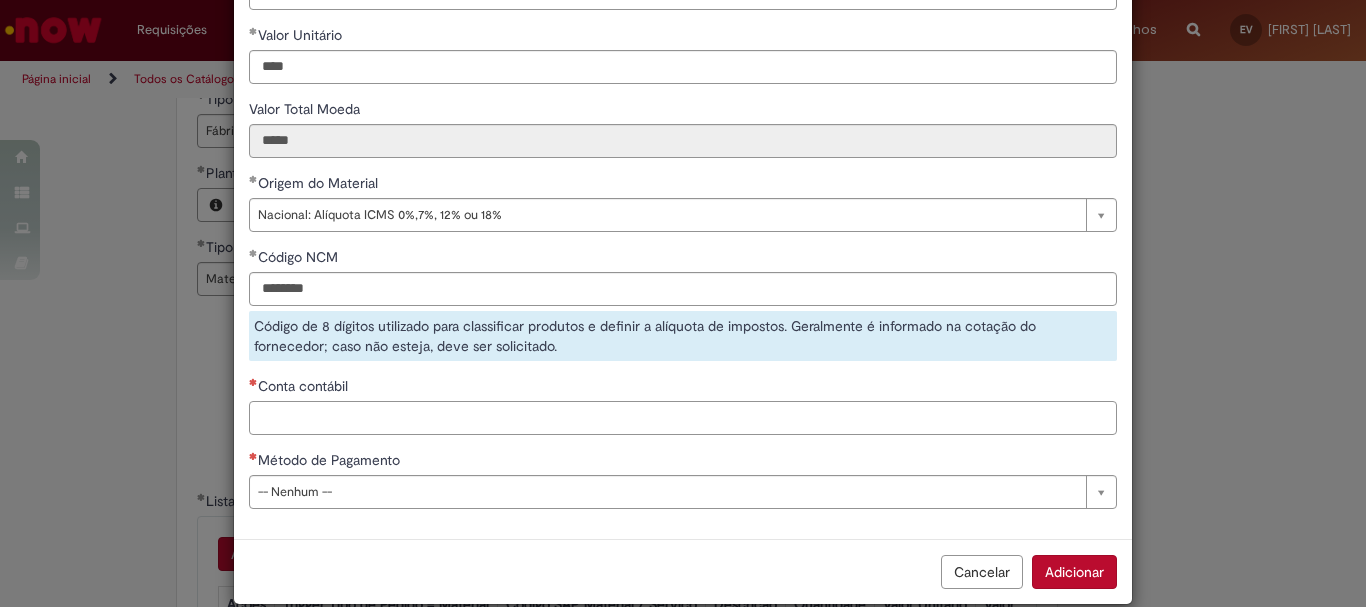 click on "**********" at bounding box center [683, 163] 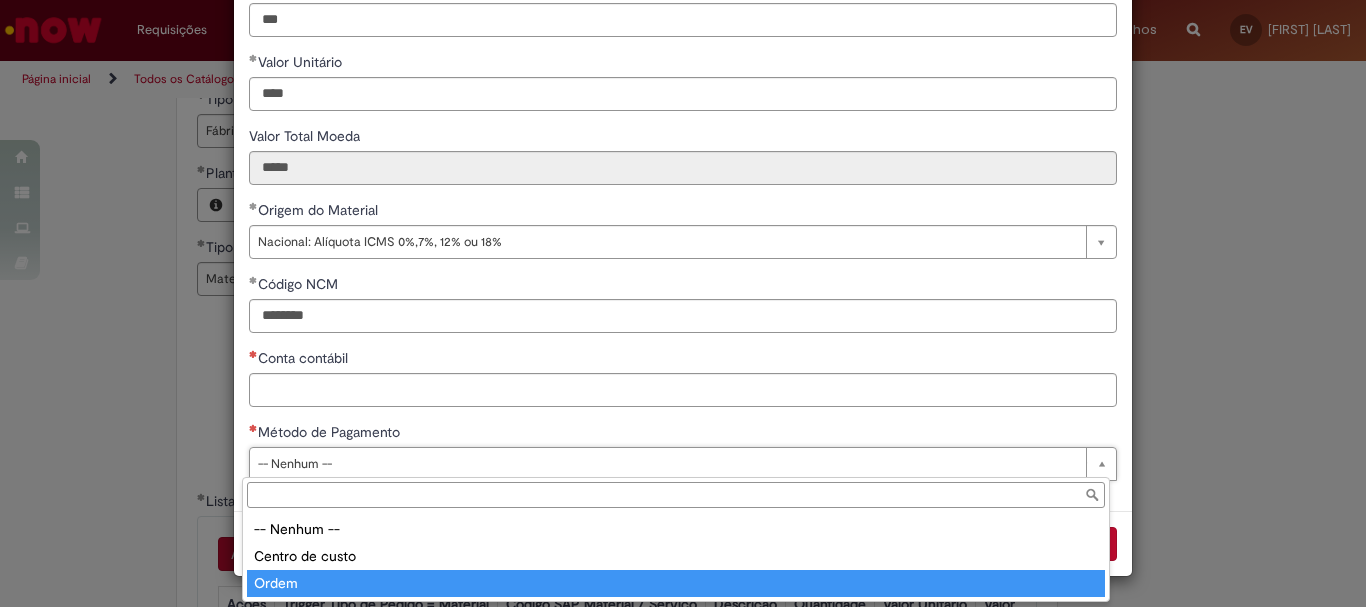 type on "*****" 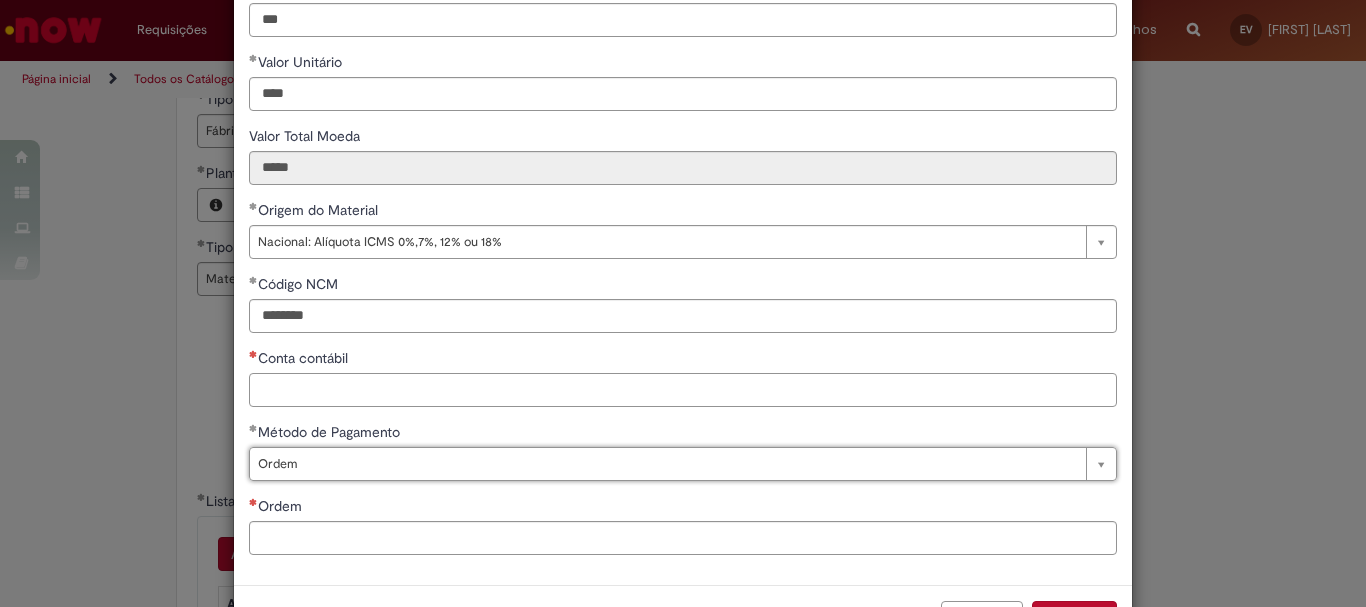 click on "Conta contábil" at bounding box center (683, 390) 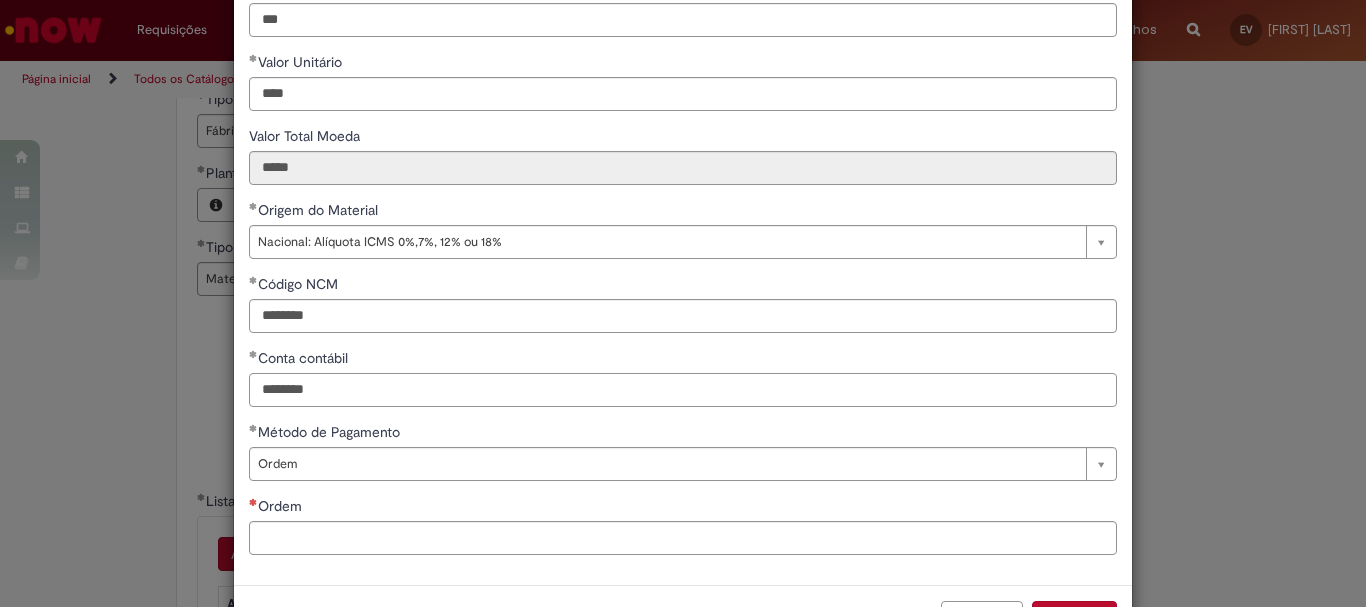 type on "********" 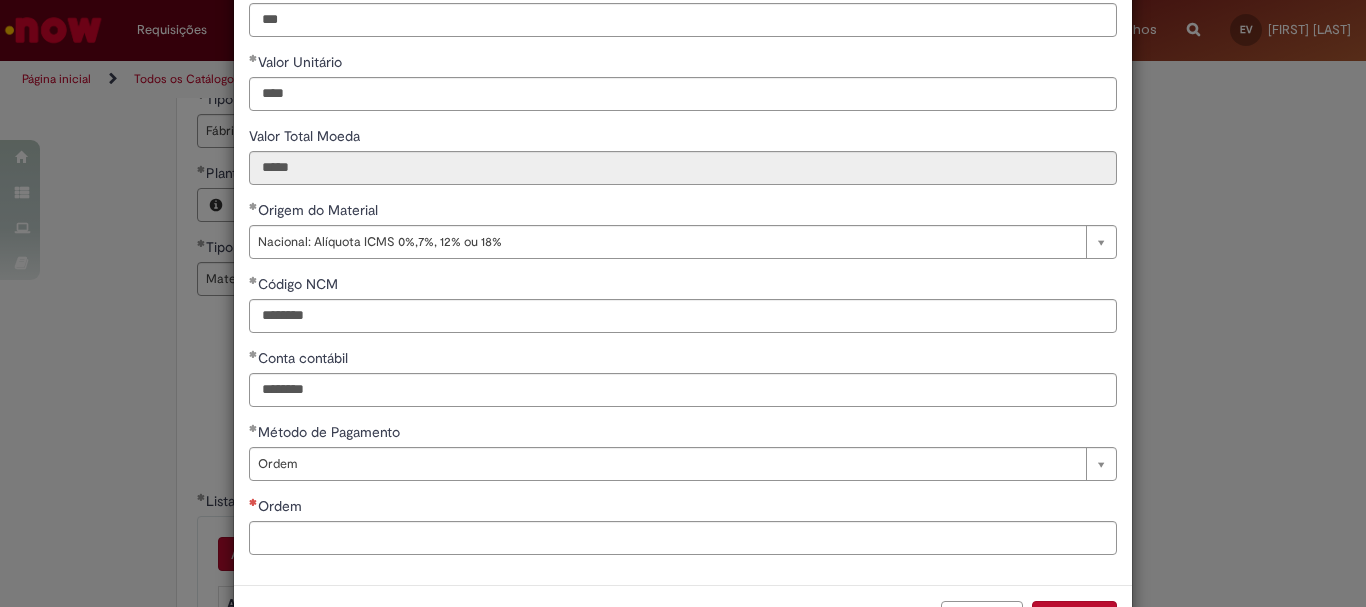 scroll, scrollTop: 274, scrollLeft: 0, axis: vertical 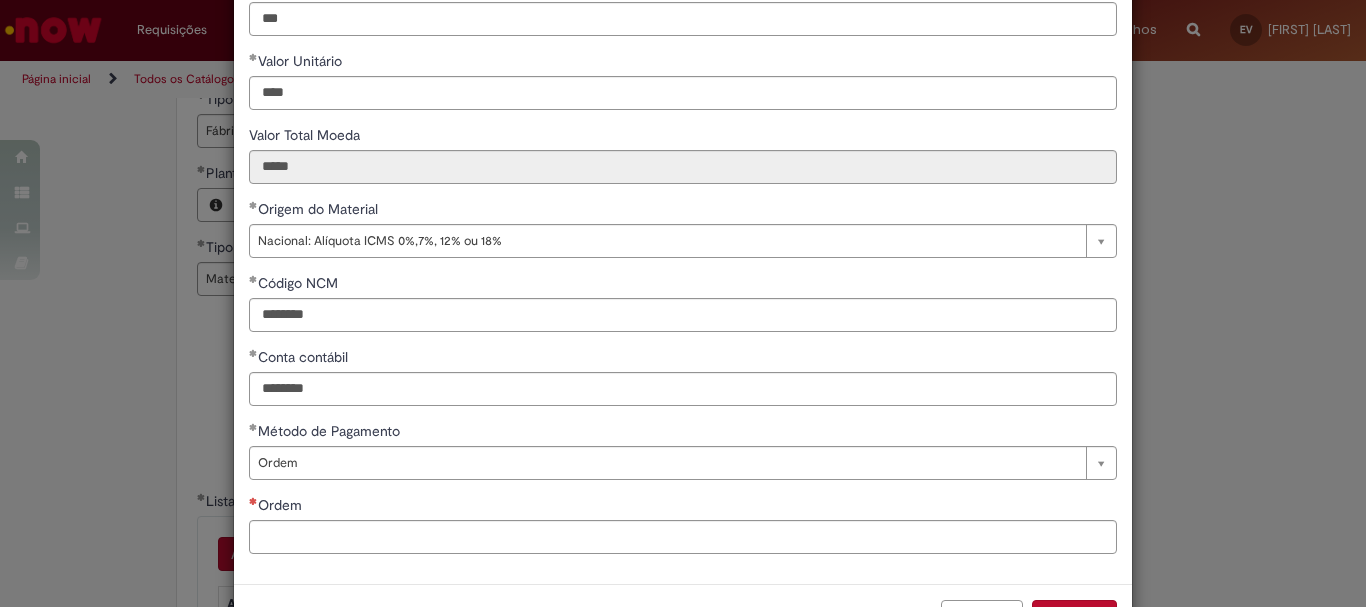 click on "**********" at bounding box center [683, 199] 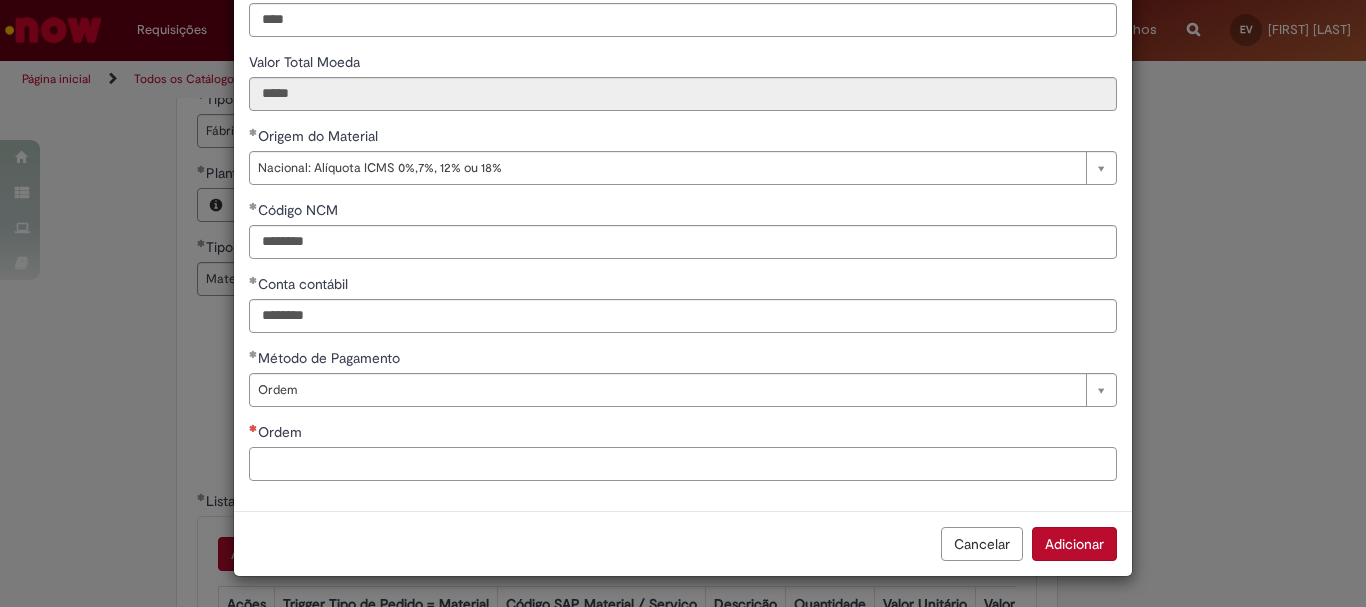 click on "Ordem" at bounding box center [683, 464] 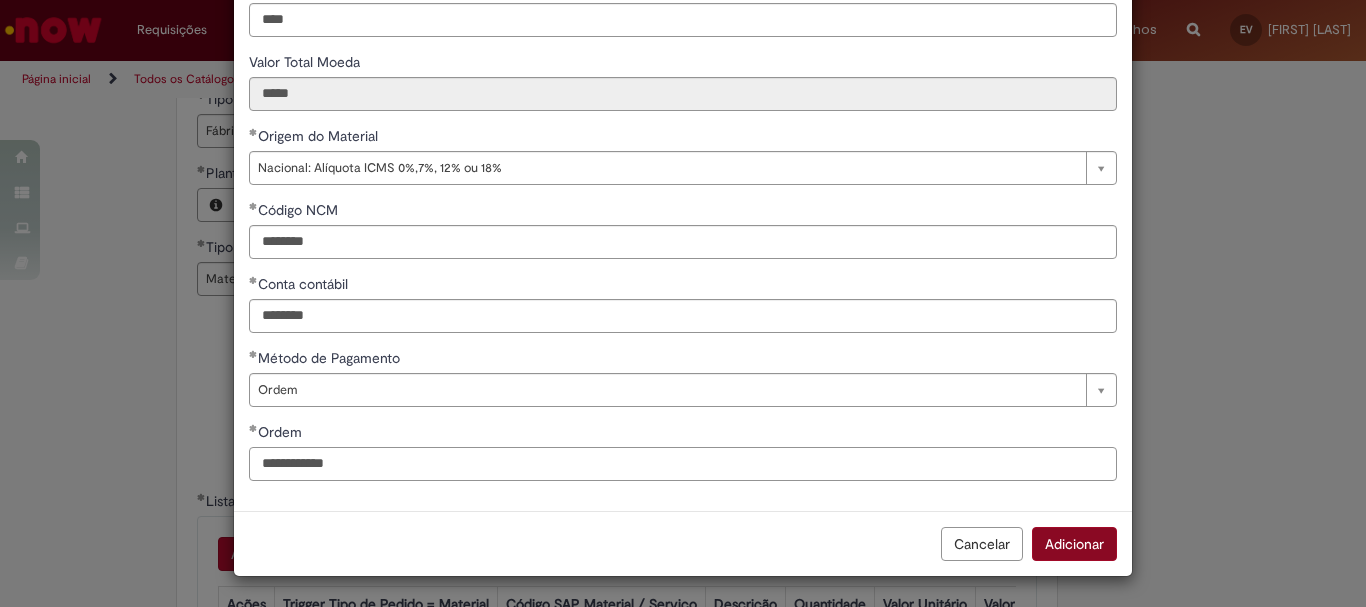 type on "**********" 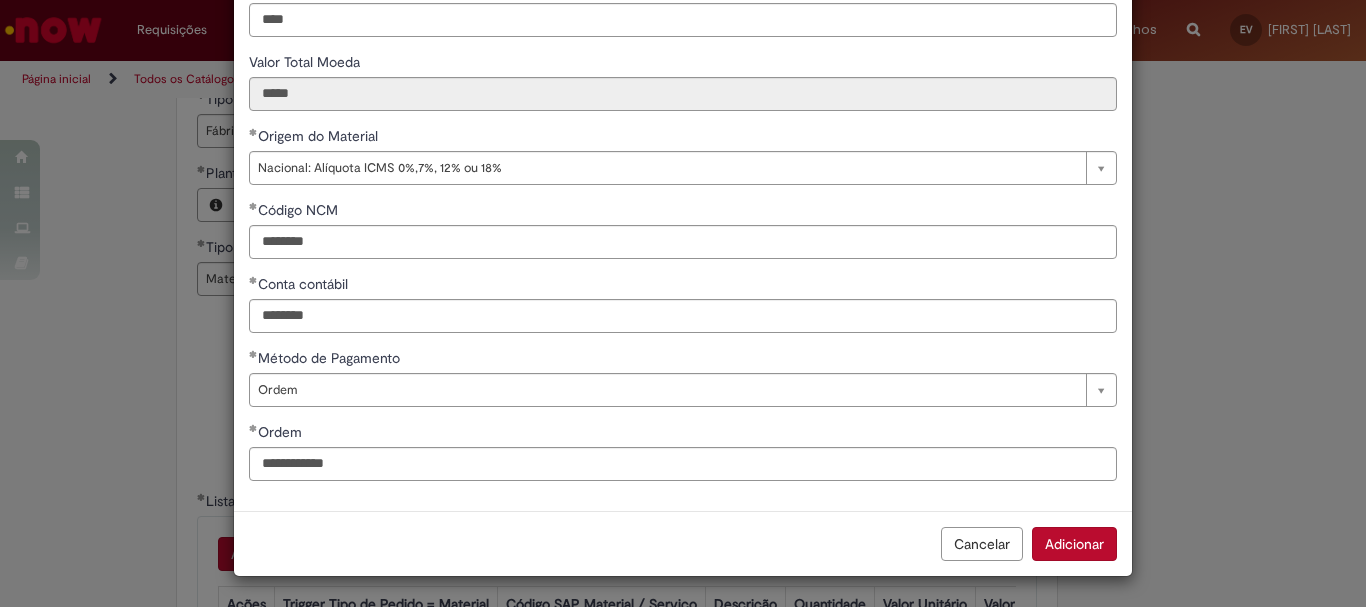 click on "Adicionar" at bounding box center [1074, 544] 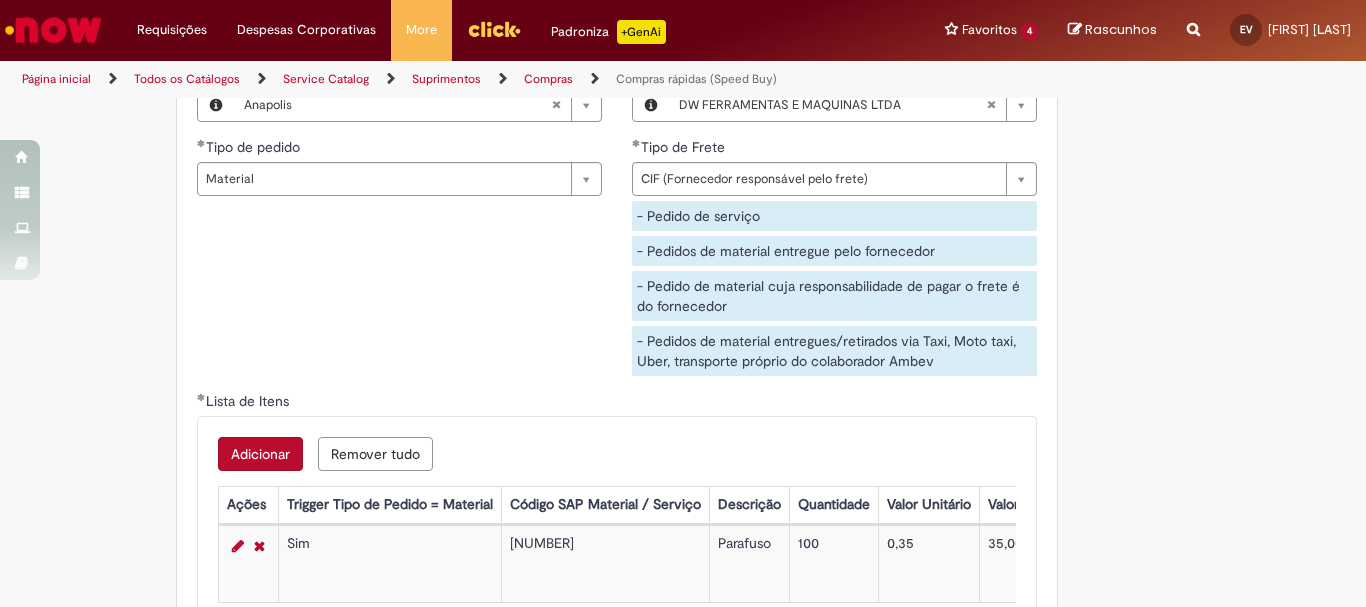 scroll, scrollTop: 3354, scrollLeft: 0, axis: vertical 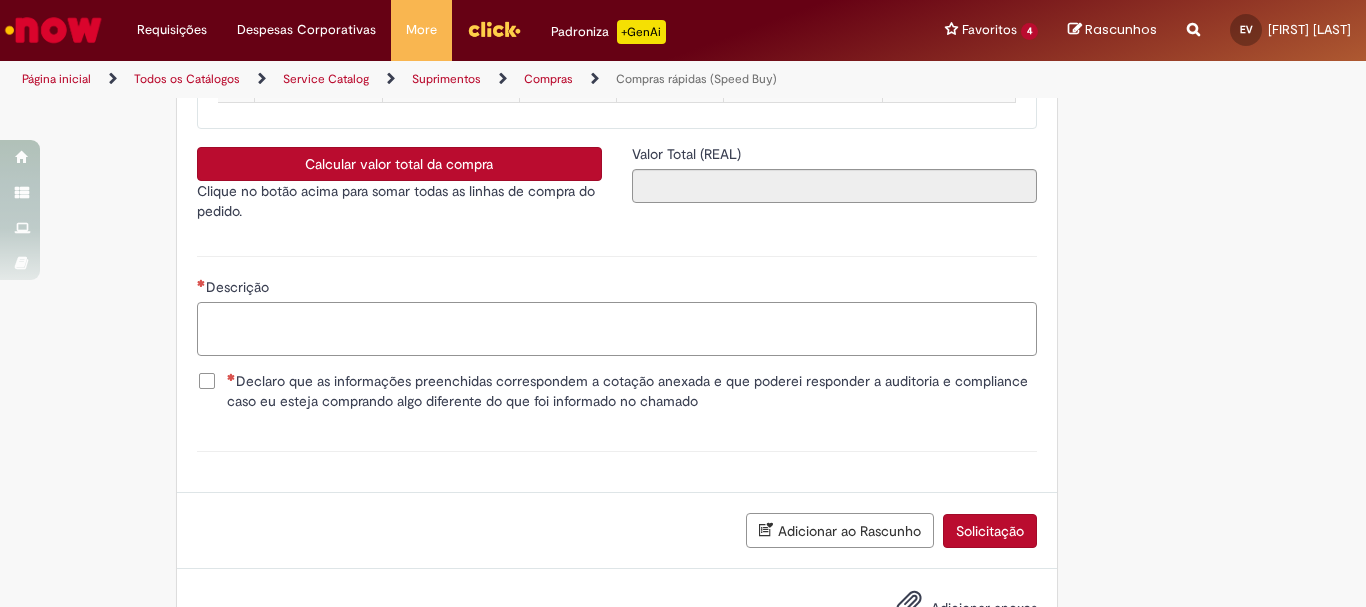 click on "Descrição" at bounding box center [617, 329] 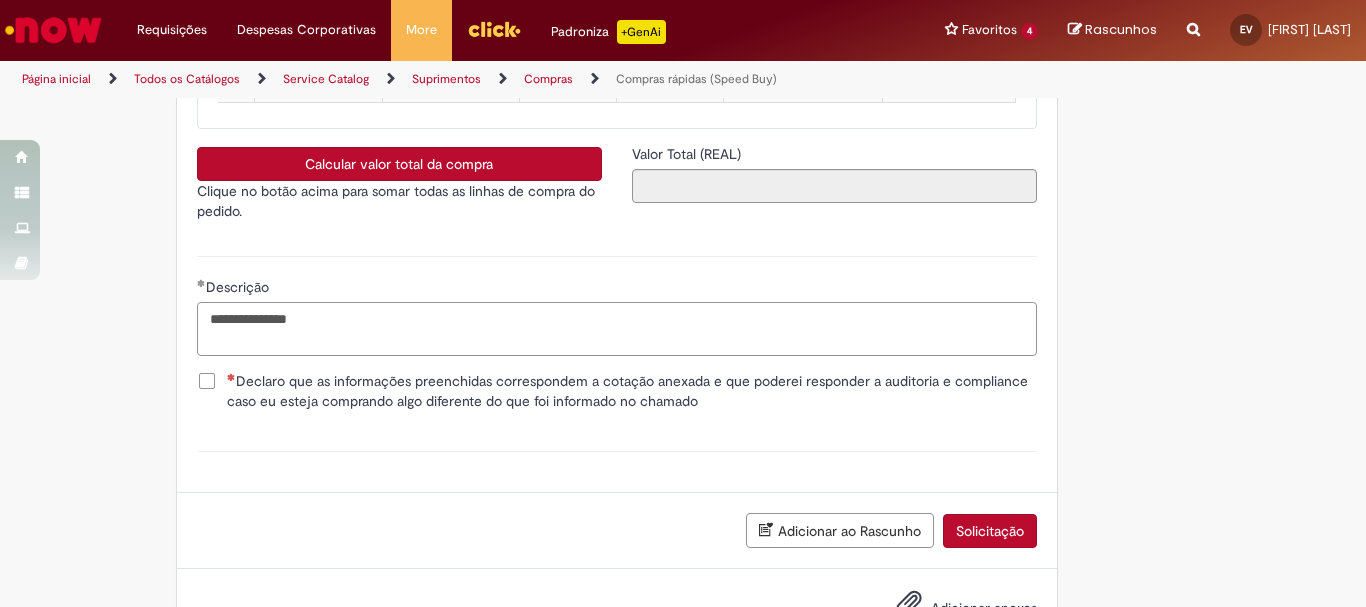 type on "**********" 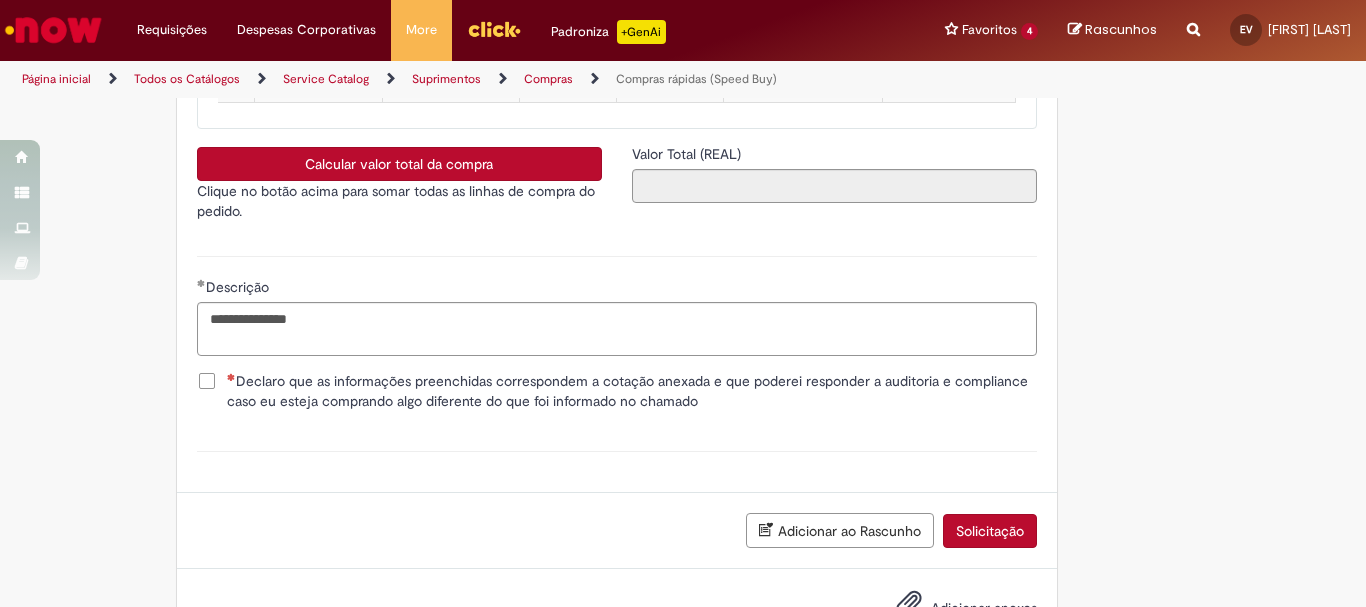 click on "Declaro que as informações preenchidas correspondem a cotação anexada e que poderei responder a auditoria e compliance caso eu esteja comprando algo diferente do que foi informado no chamado" at bounding box center [632, 391] 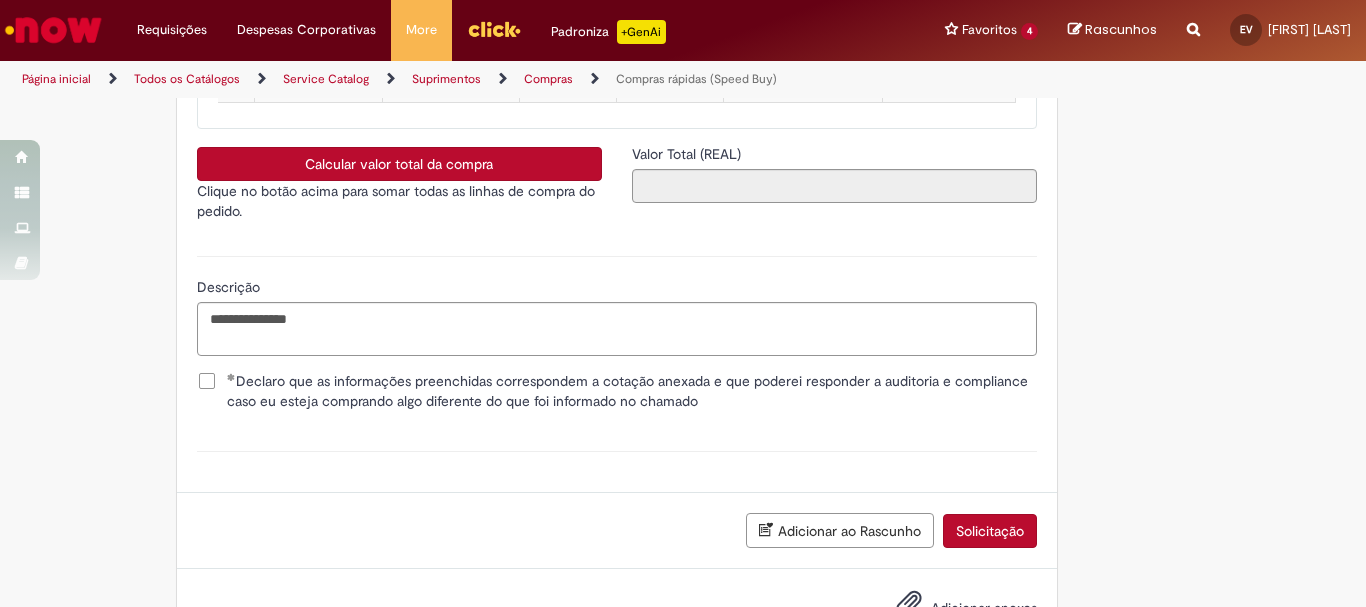 click on "Adicionar ao Rascunho" at bounding box center (840, 530) 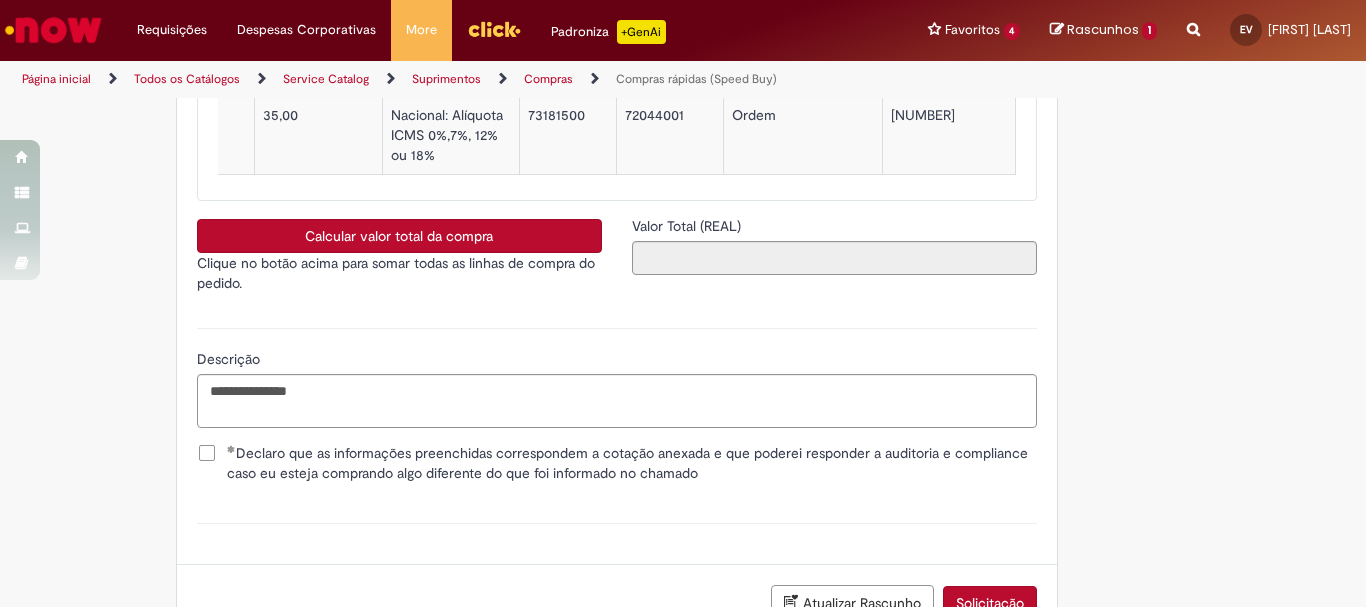 scroll, scrollTop: 0, scrollLeft: 0, axis: both 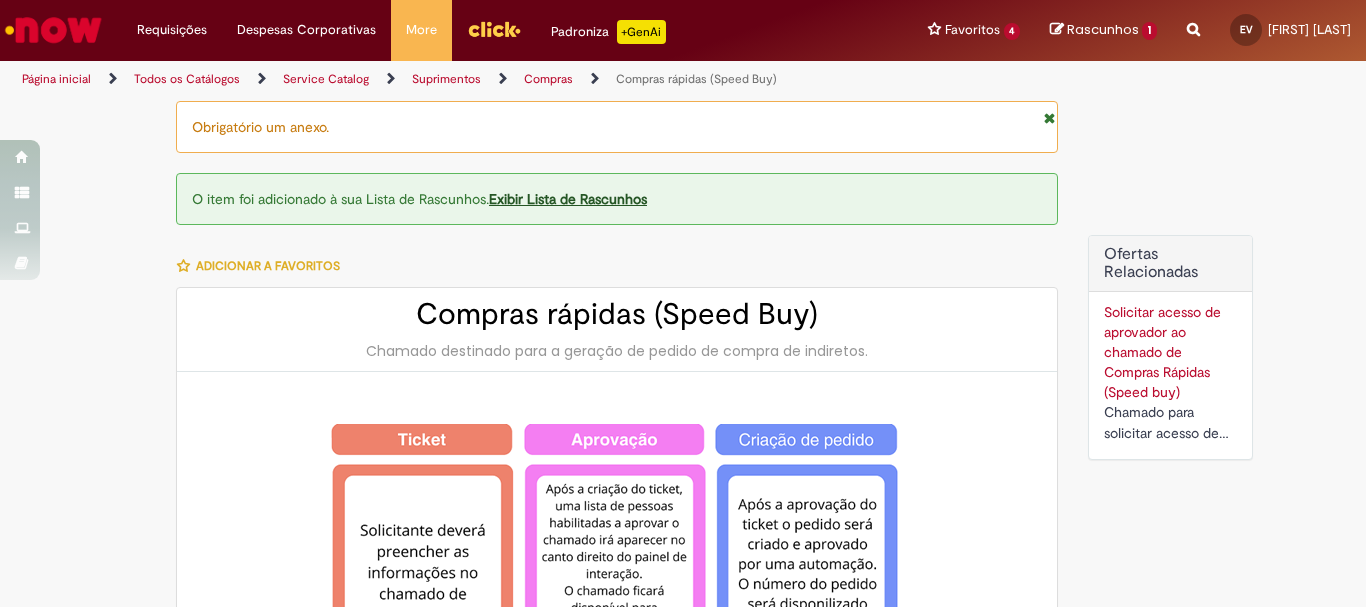 click on "Rascunhos" at bounding box center (1103, 29) 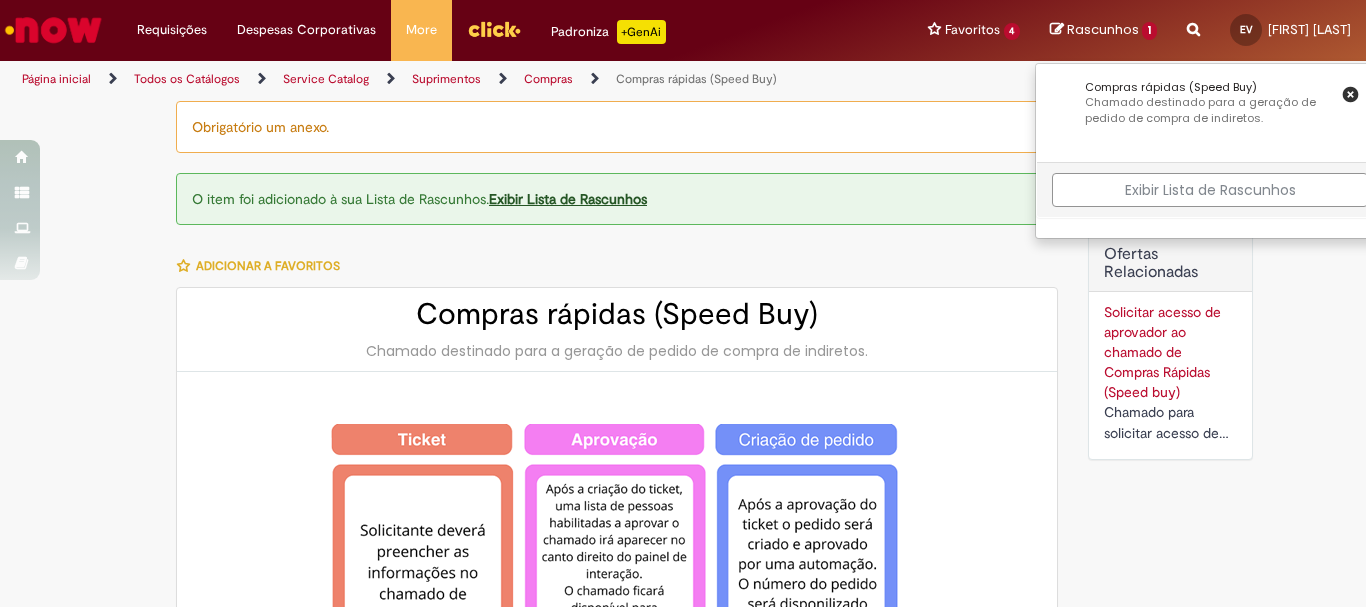 click on "Exibir Lista de Rascunhos" at bounding box center (1210, 190) 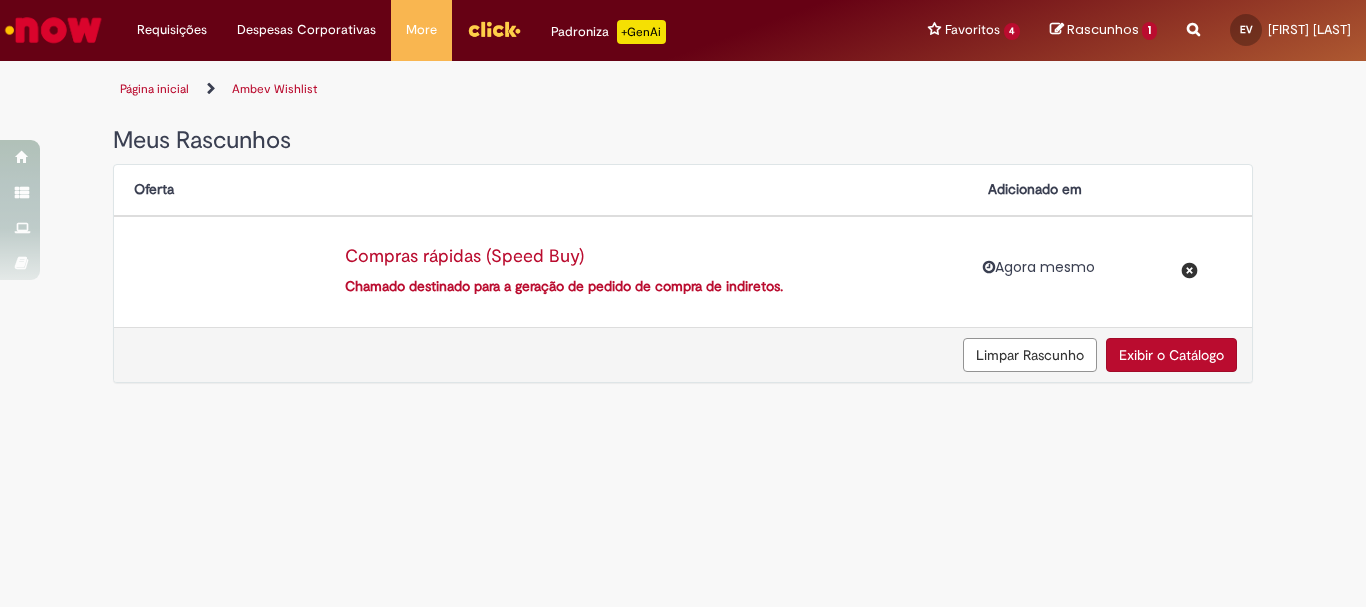 click on "Exibir o Catálogo" at bounding box center (1171, 355) 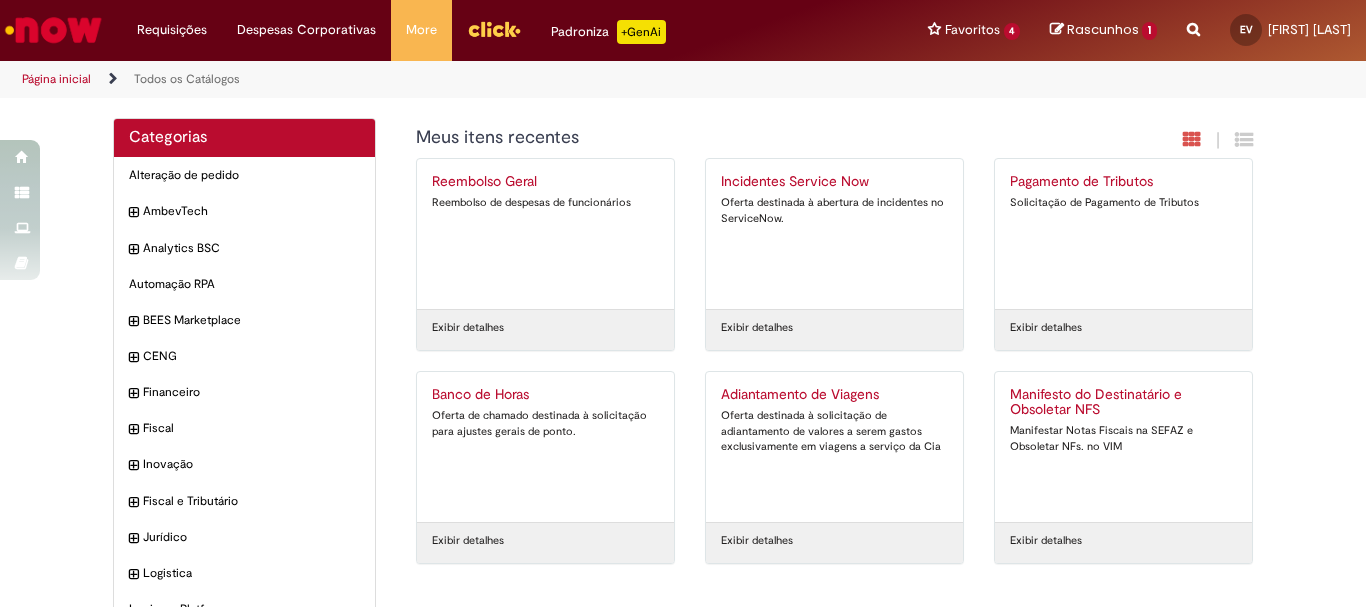 click on "Rascunhos" at bounding box center [1103, 29] 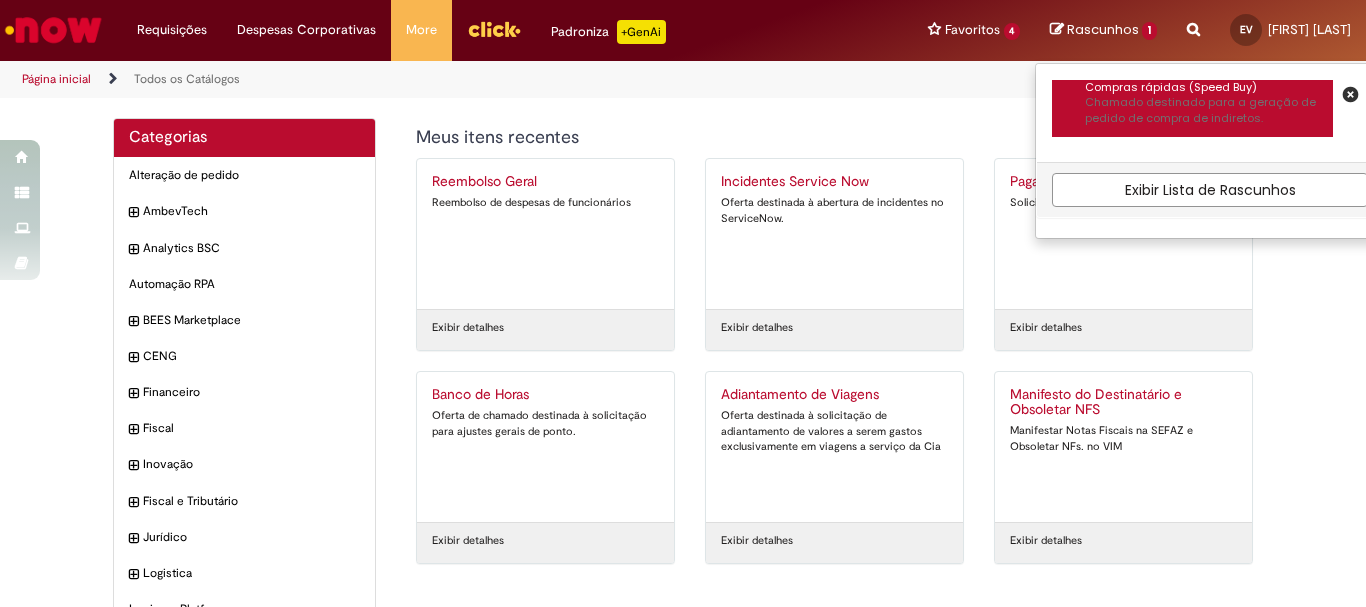 click on "Chamado destinado para a geração de pedido de compra de indiretos." at bounding box center [1209, 110] 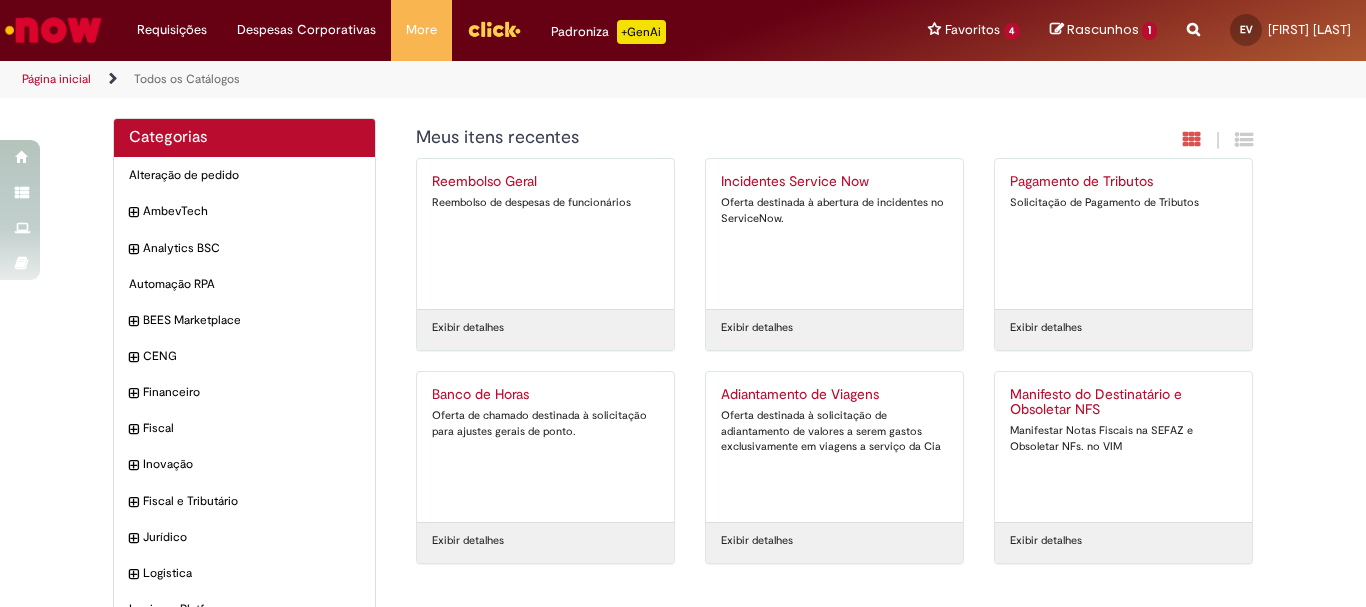 select on "**********" 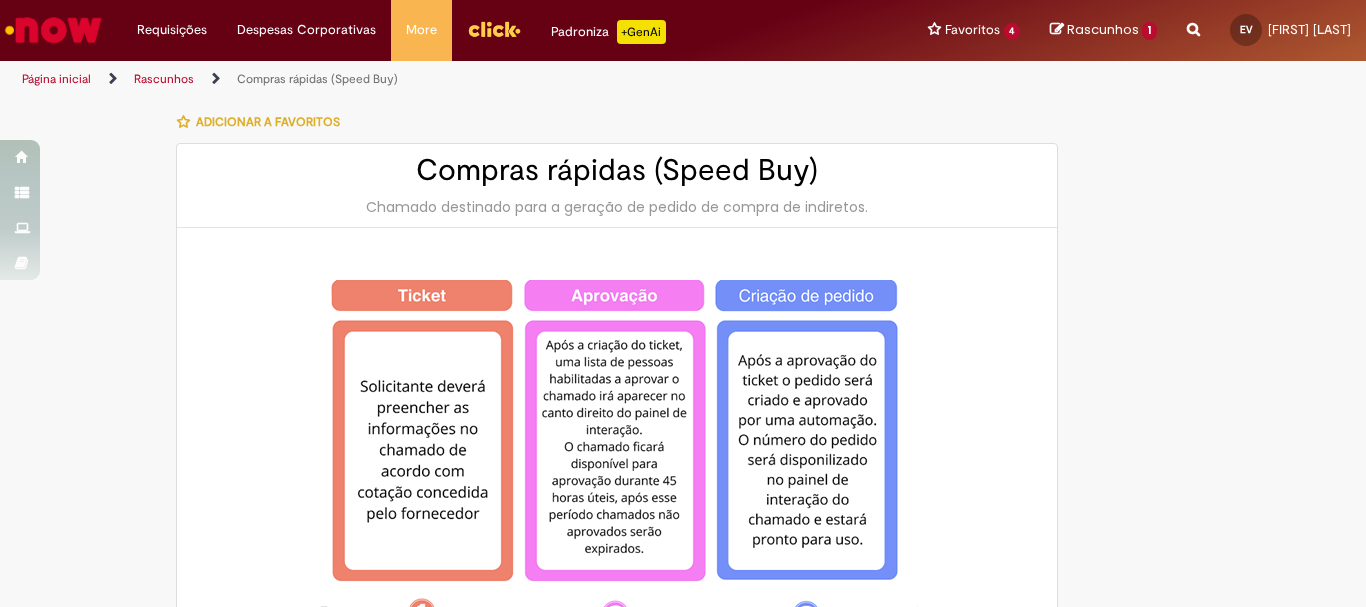 type on "********" 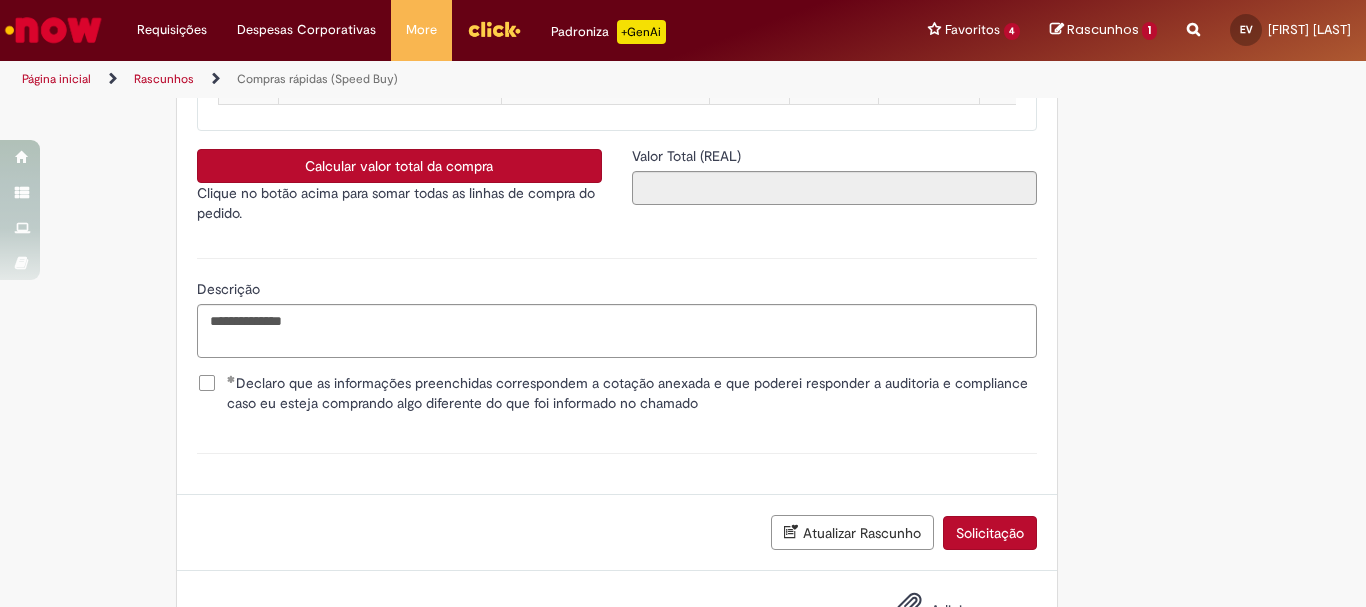 scroll, scrollTop: 3389, scrollLeft: 0, axis: vertical 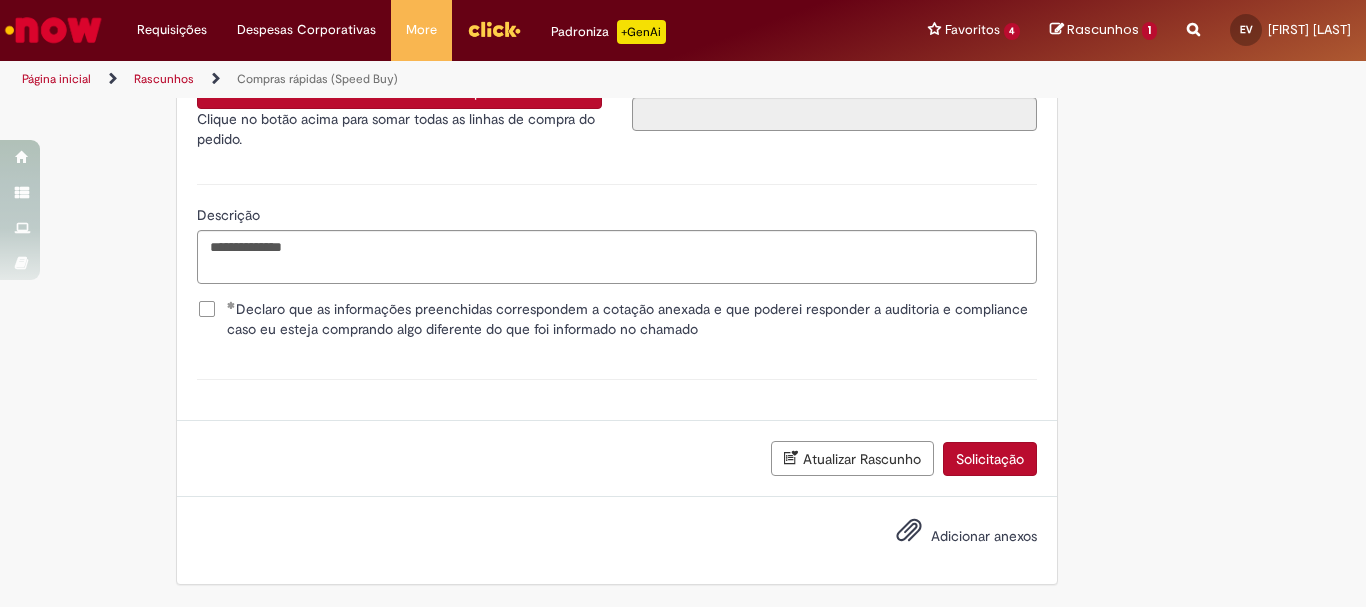 click on "Adicionar anexos" at bounding box center (617, 540) 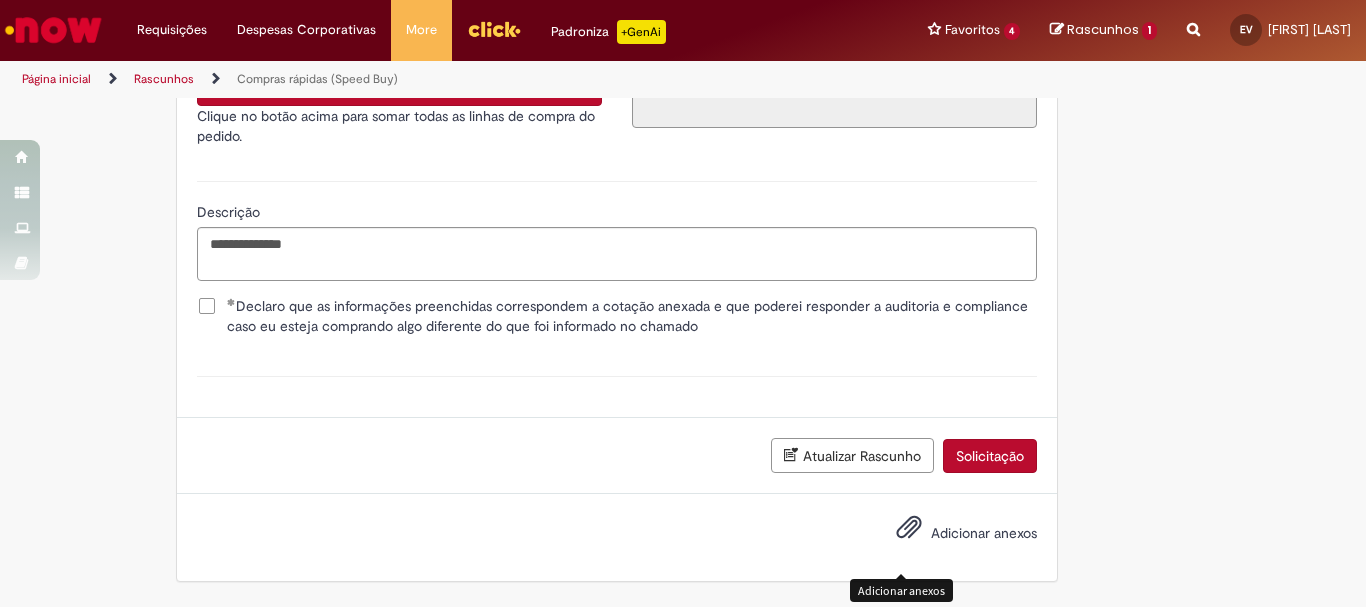 click at bounding box center (909, 528) 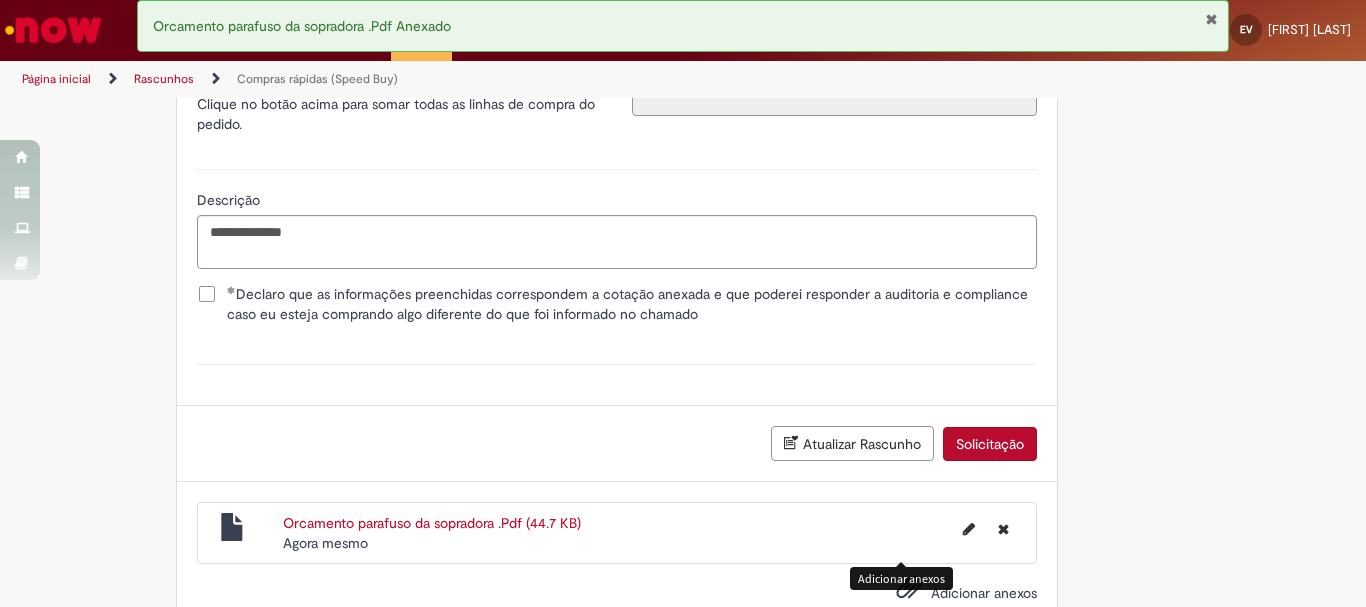 scroll, scrollTop: 3461, scrollLeft: 0, axis: vertical 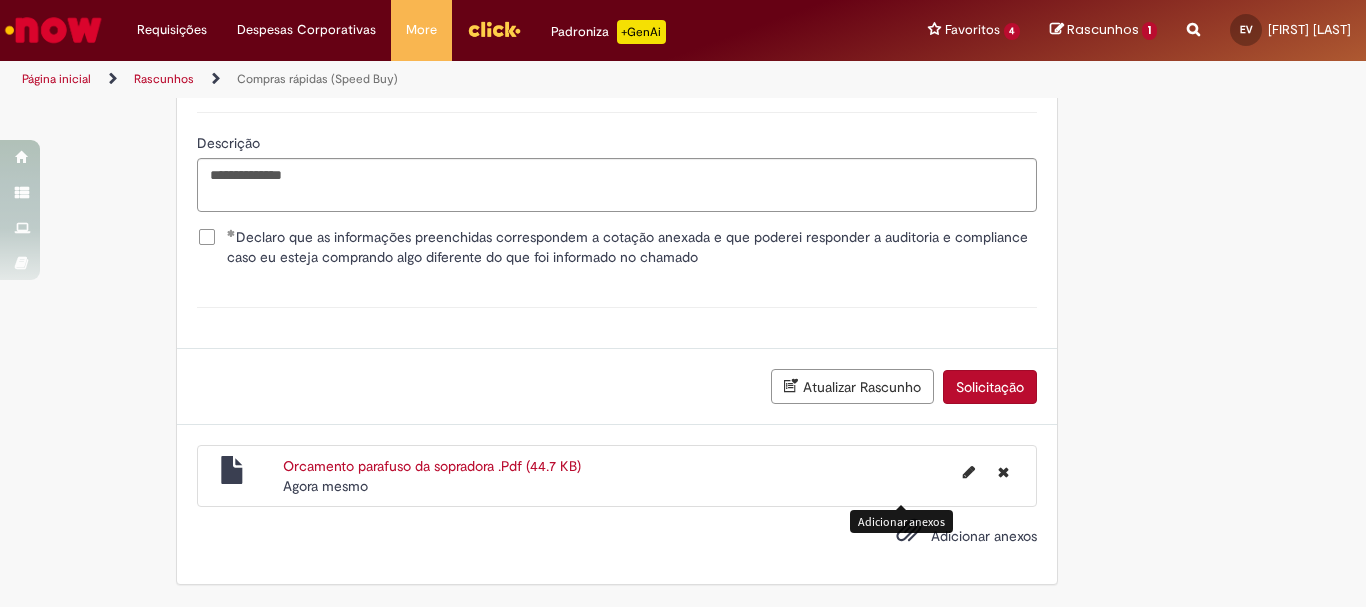 click on "Solicitação" at bounding box center (990, 387) 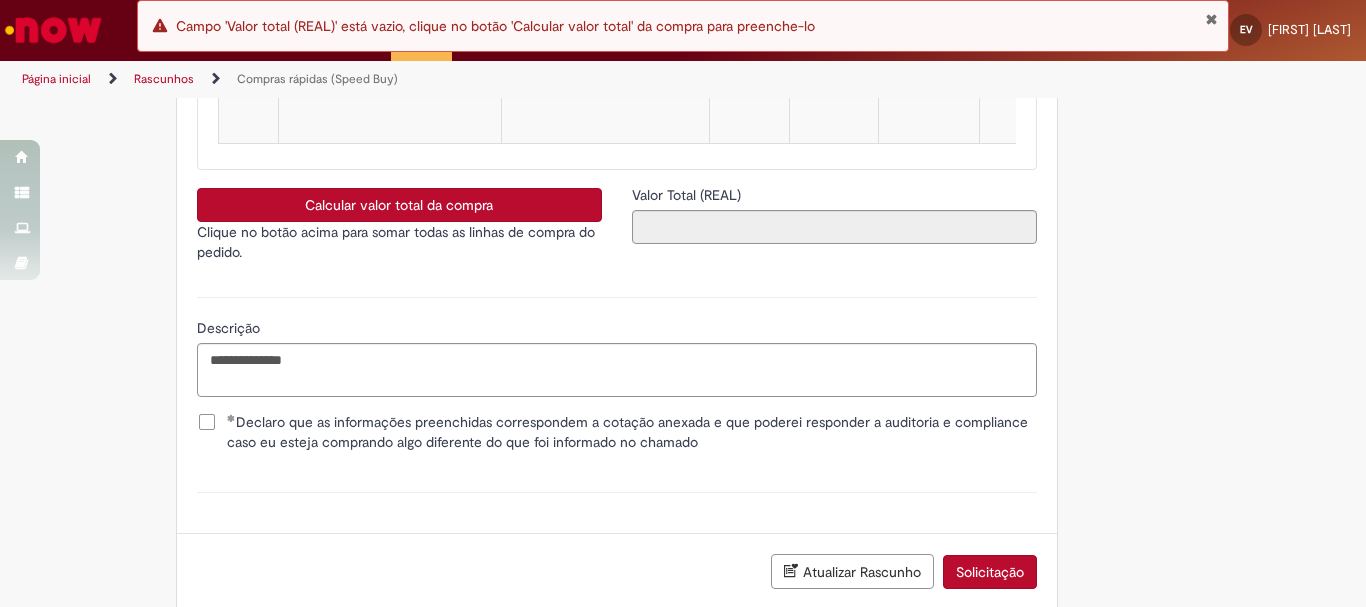 scroll, scrollTop: 3161, scrollLeft: 0, axis: vertical 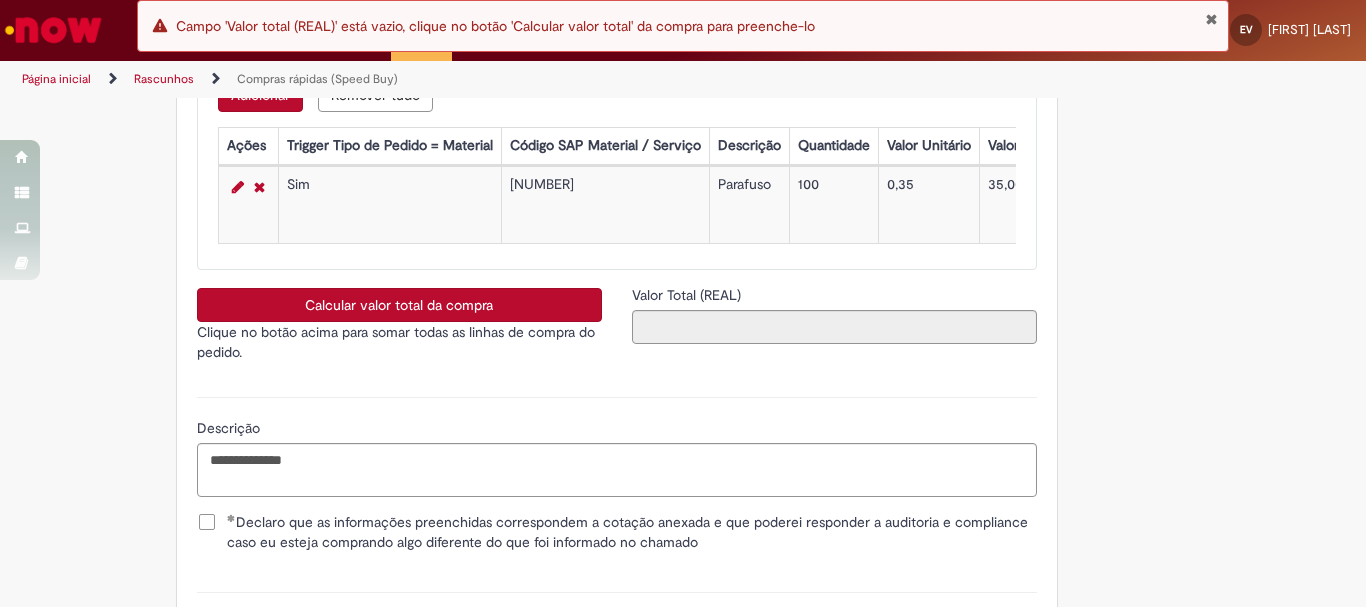 click on "Calcular valor total da compra" at bounding box center [399, 305] 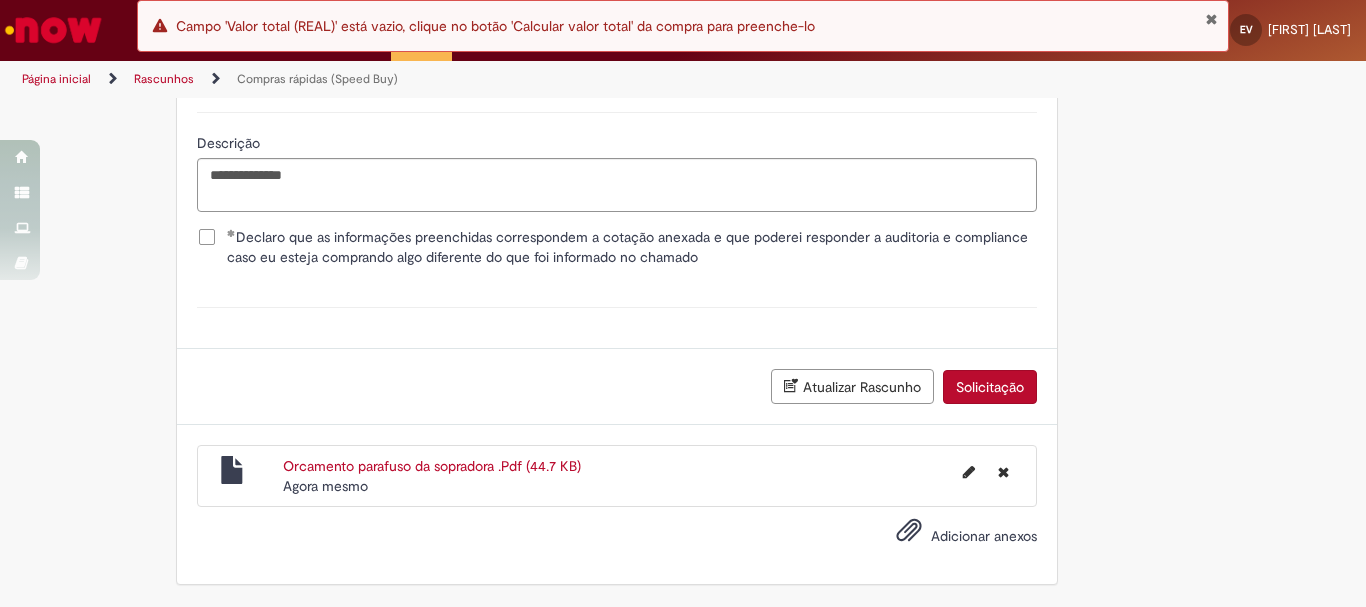 click on "Solicitação" at bounding box center (990, 387) 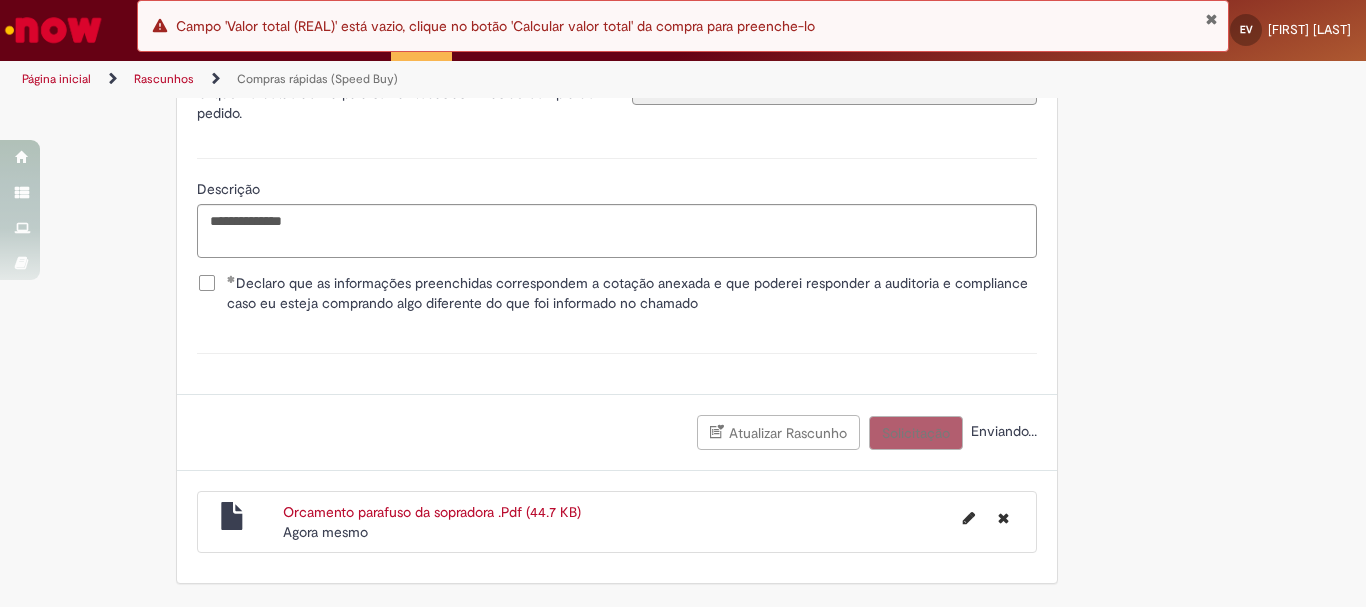 scroll, scrollTop: 3415, scrollLeft: 0, axis: vertical 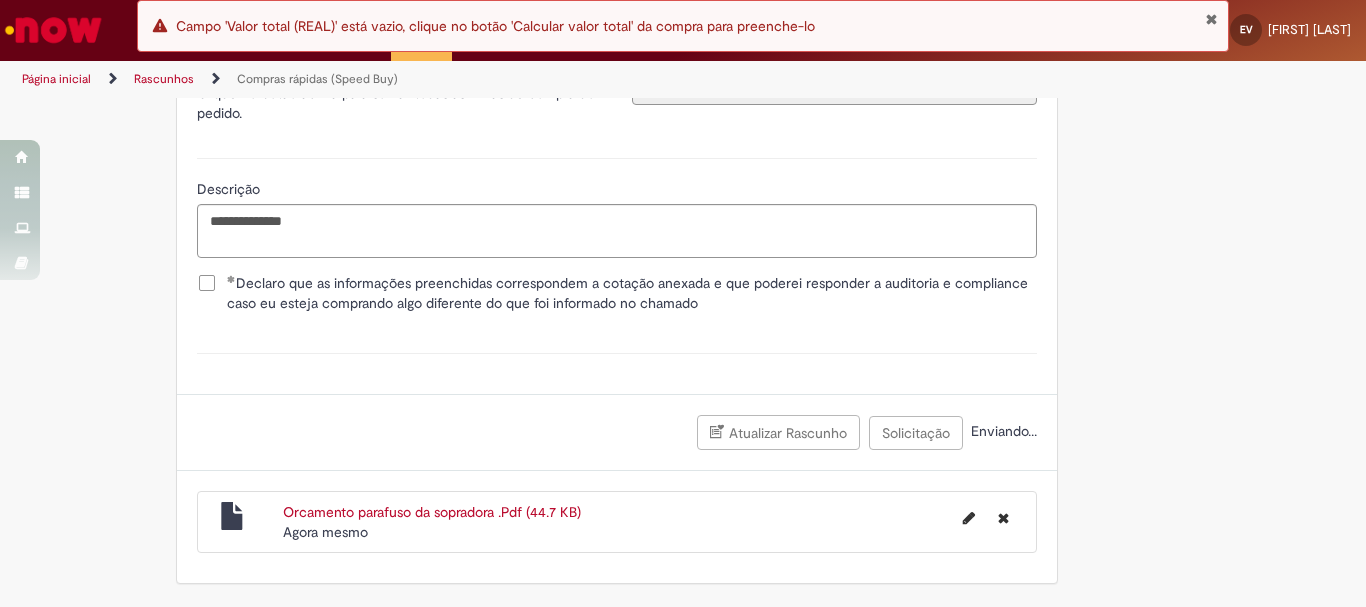 click at bounding box center (1211, 19) 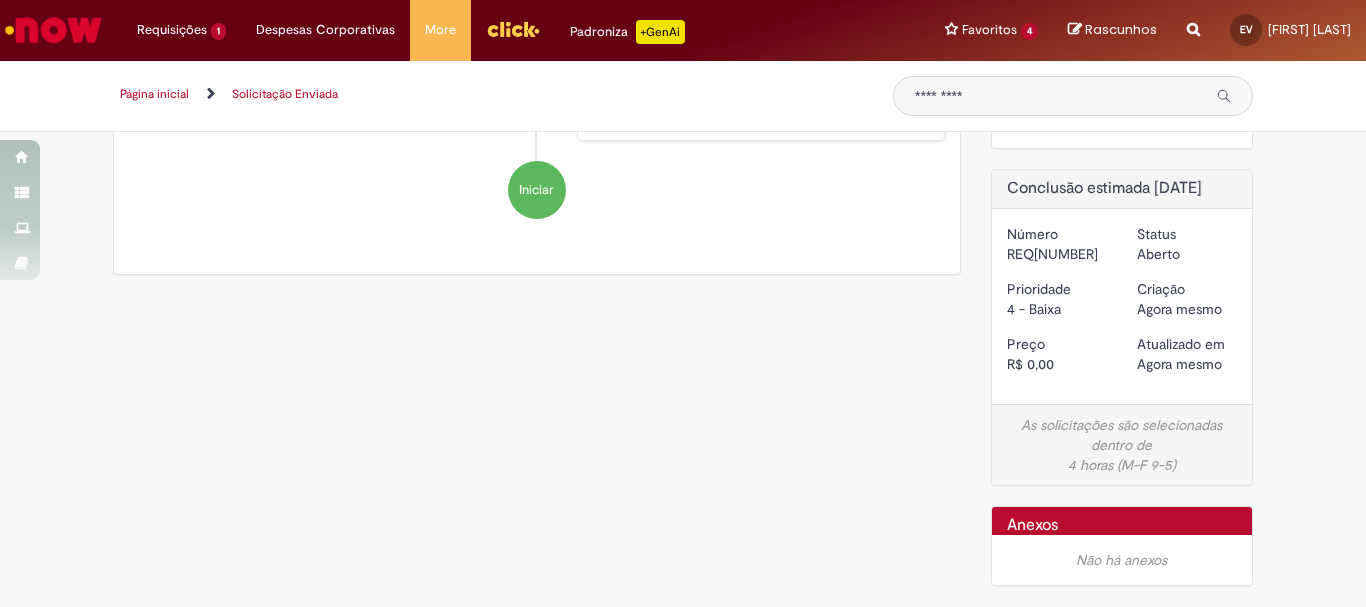 scroll, scrollTop: 0, scrollLeft: 0, axis: both 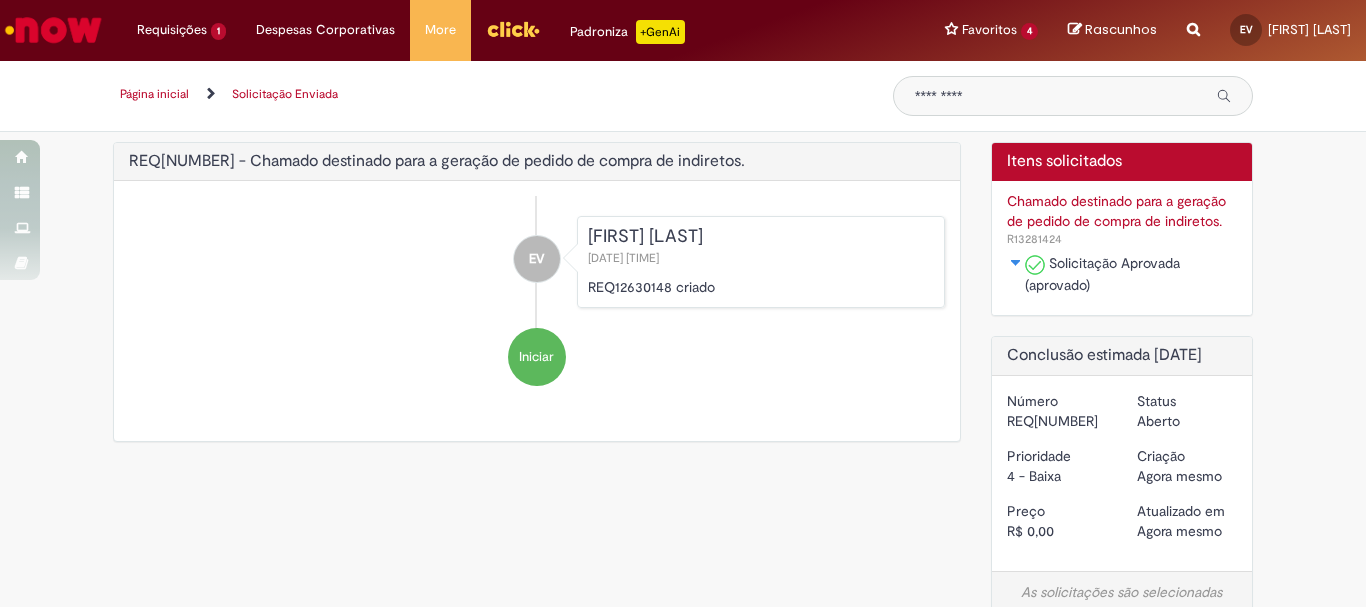 click on "[FIRST] [LAST]" at bounding box center (761, 237) 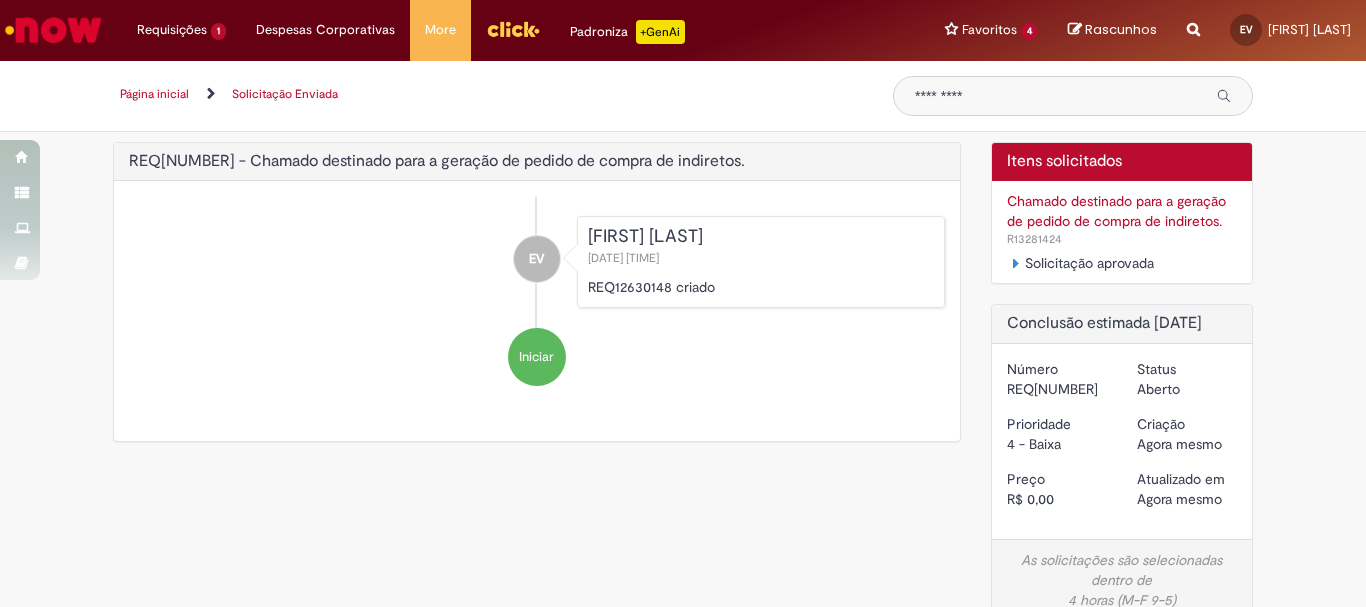 click at bounding box center (1016, 263) 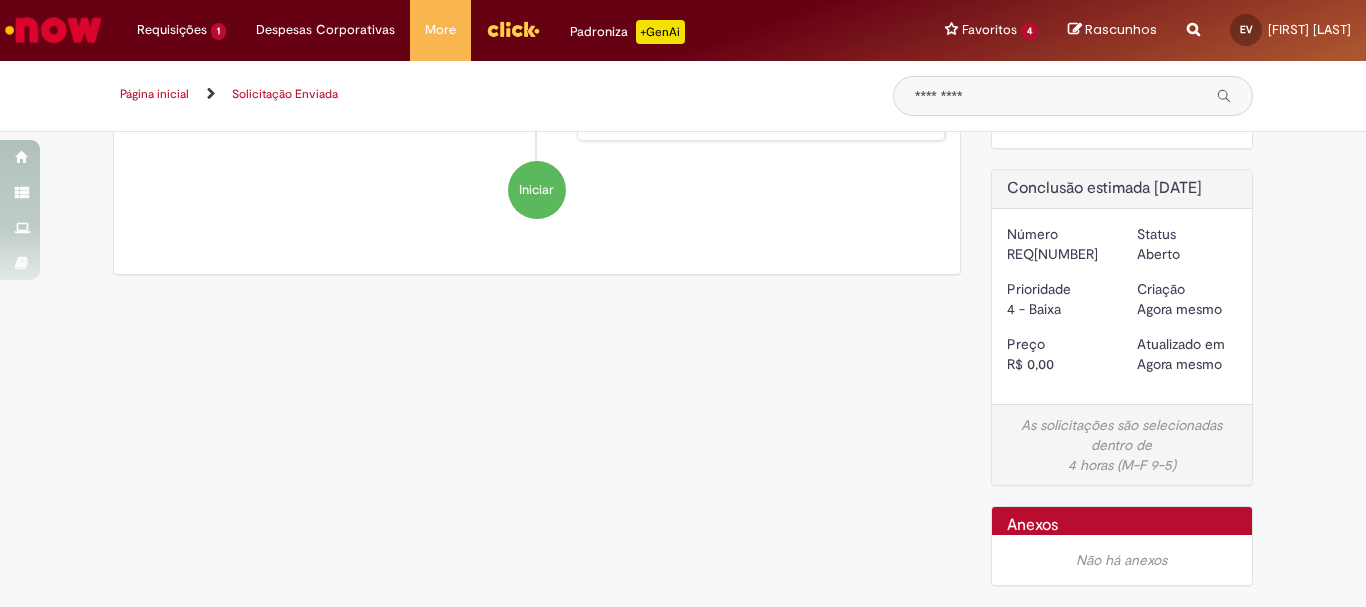 scroll, scrollTop: 0, scrollLeft: 0, axis: both 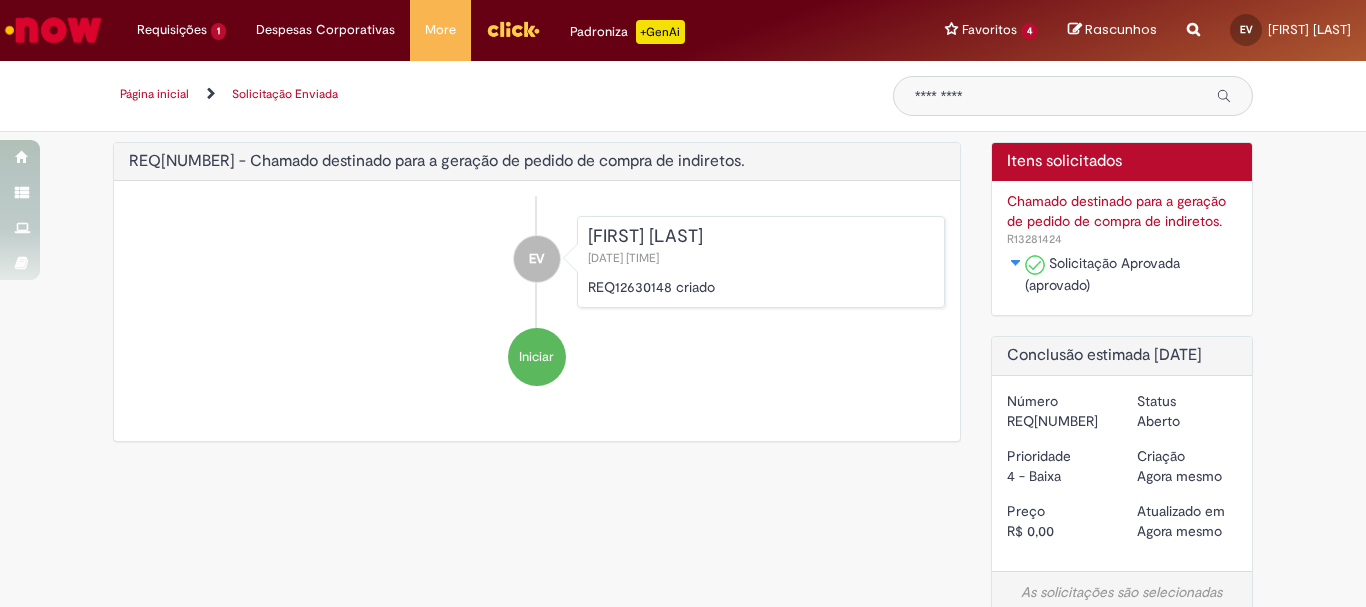 click on "Emanuel Davi Duarte Vieira
11/07/2025 16:07:56" at bounding box center (760, 247) 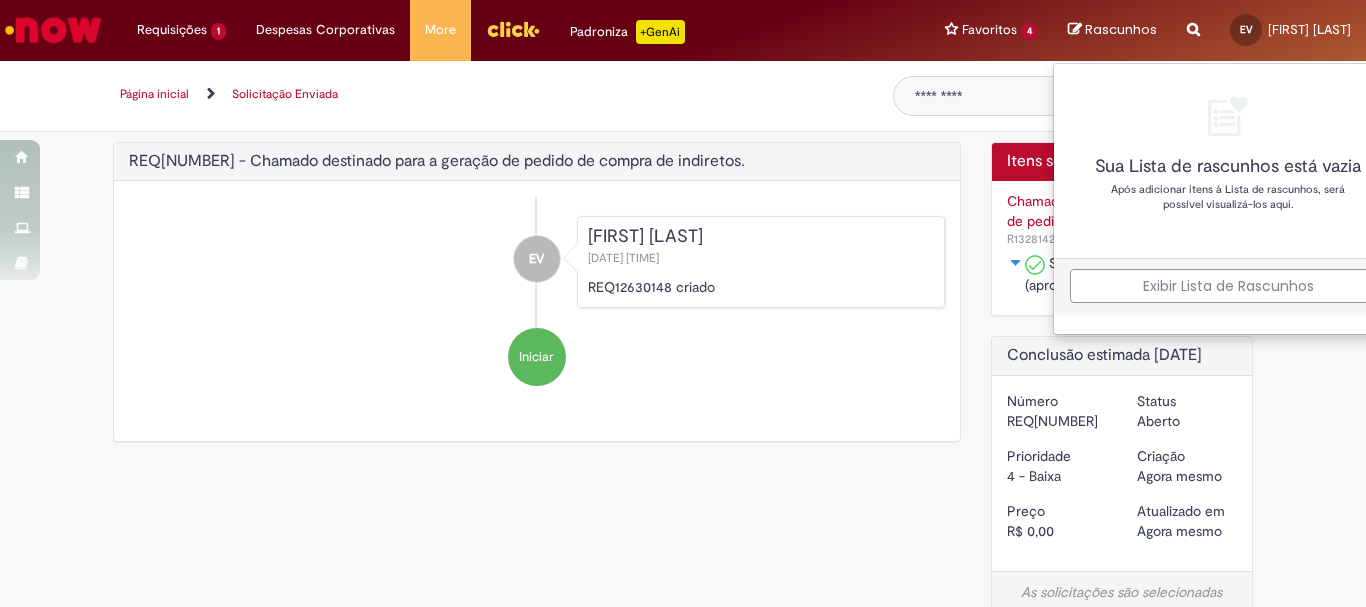 click on "Exibir Lista de Rascunhos" at bounding box center [1228, 286] 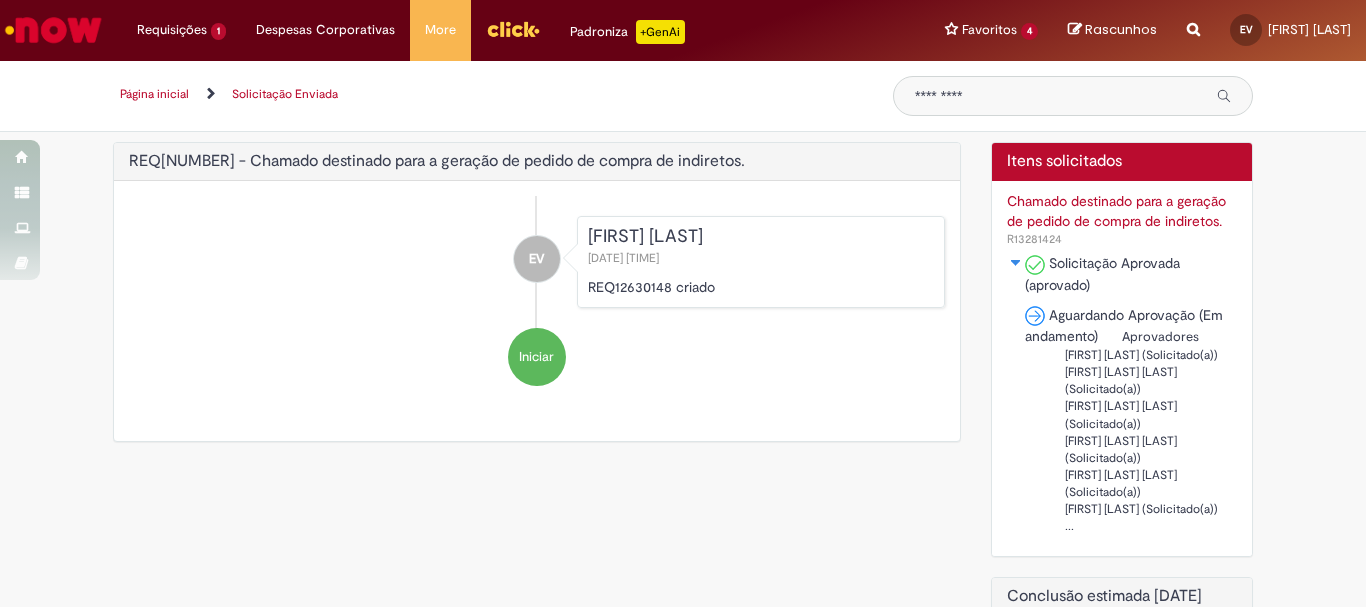 click on "[DATE] [TIME]" at bounding box center [761, 257] 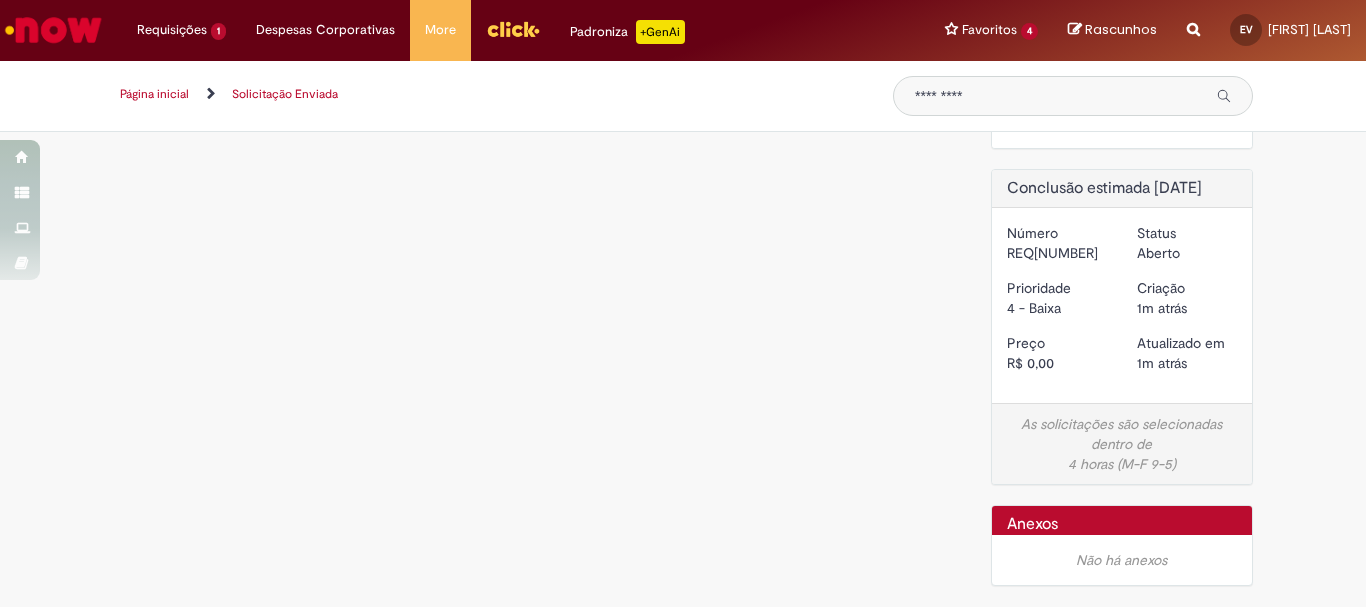scroll, scrollTop: 0, scrollLeft: 0, axis: both 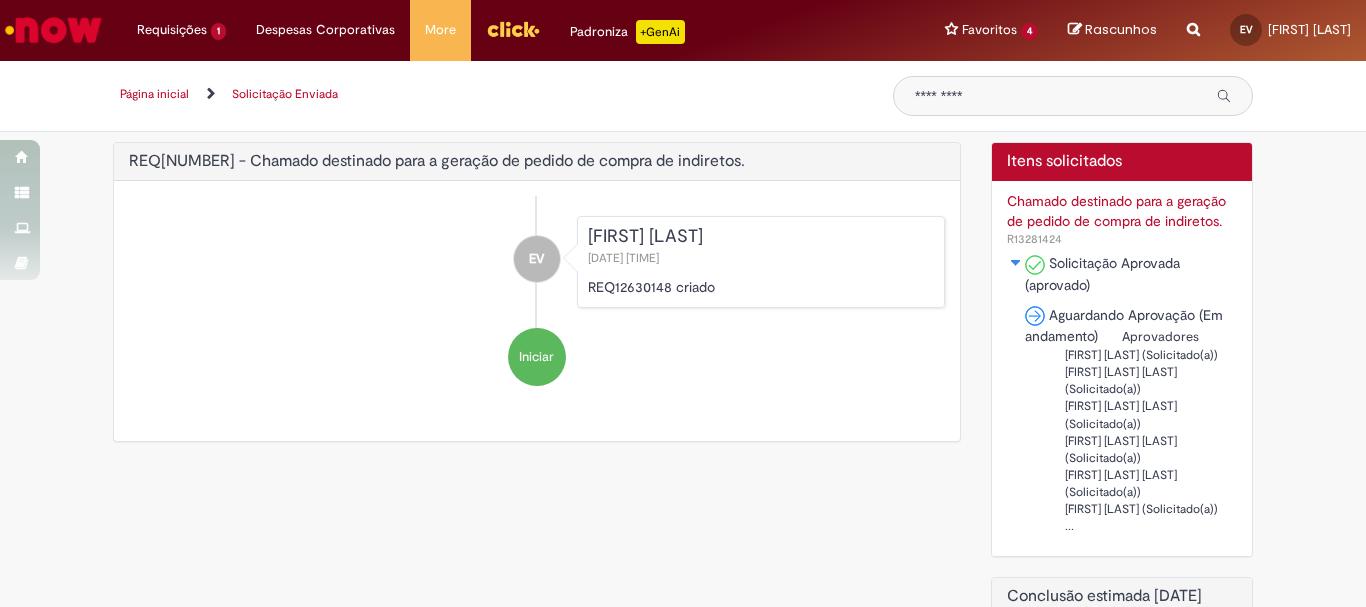 click on "..." at bounding box center [1151, 526] 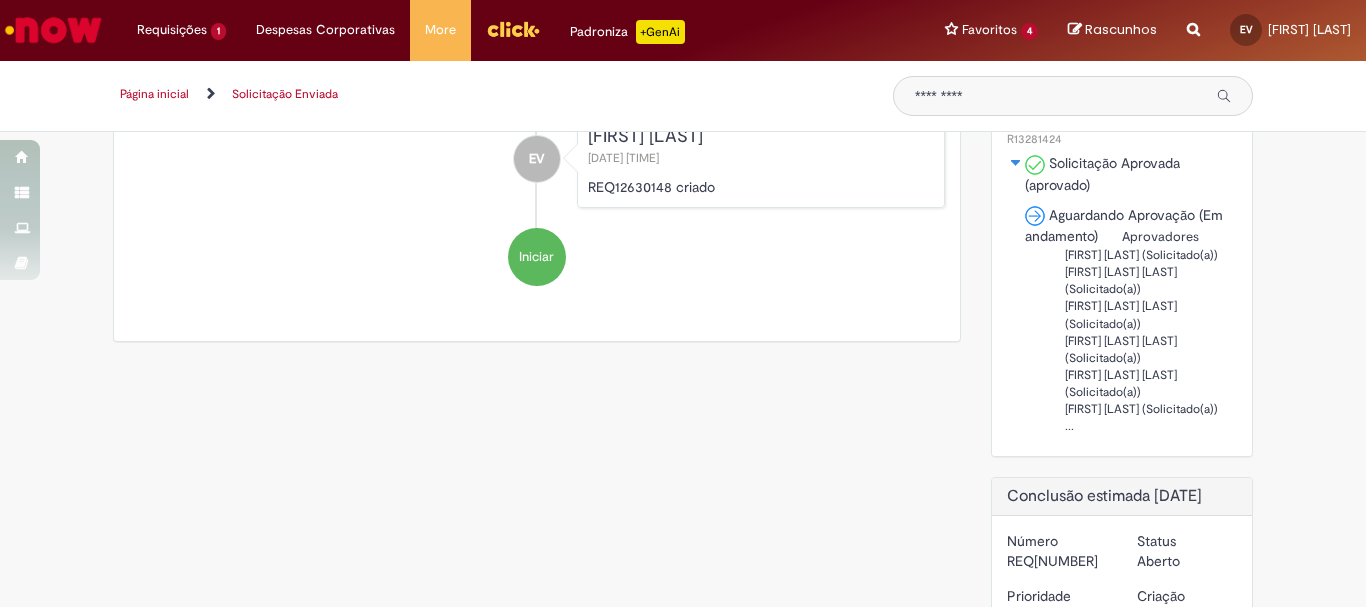 scroll, scrollTop: 0, scrollLeft: 0, axis: both 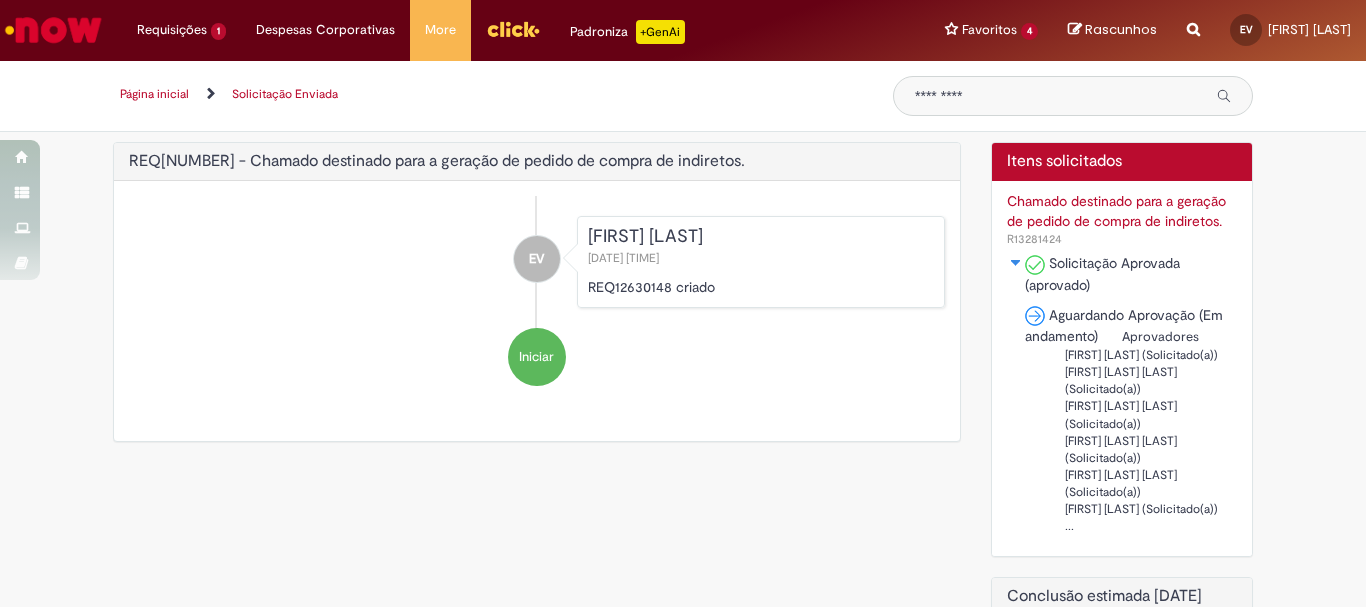 click on "R13281424" at bounding box center [1034, 239] 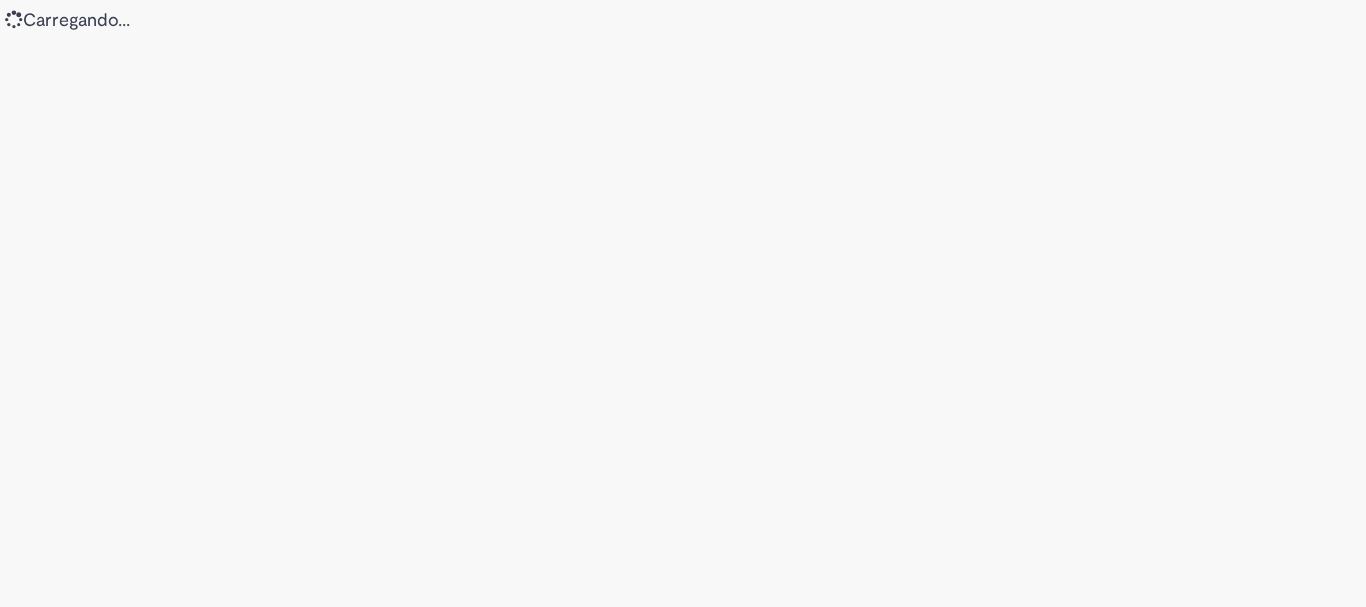 scroll, scrollTop: 0, scrollLeft: 0, axis: both 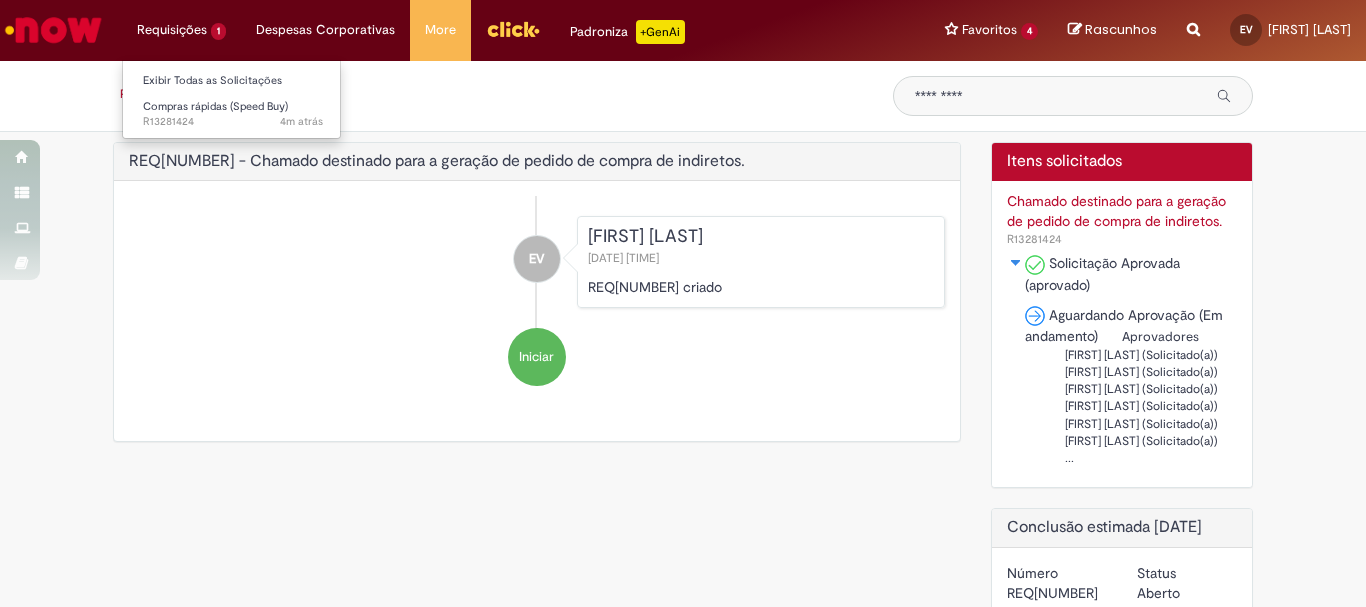 click on "Requisições   1
Exibir Todas as Solicitações
Compras rápidas (Speed Buy)
4m atrás 4 minutos atrás  R[NUMBER]" at bounding box center (181, 30) 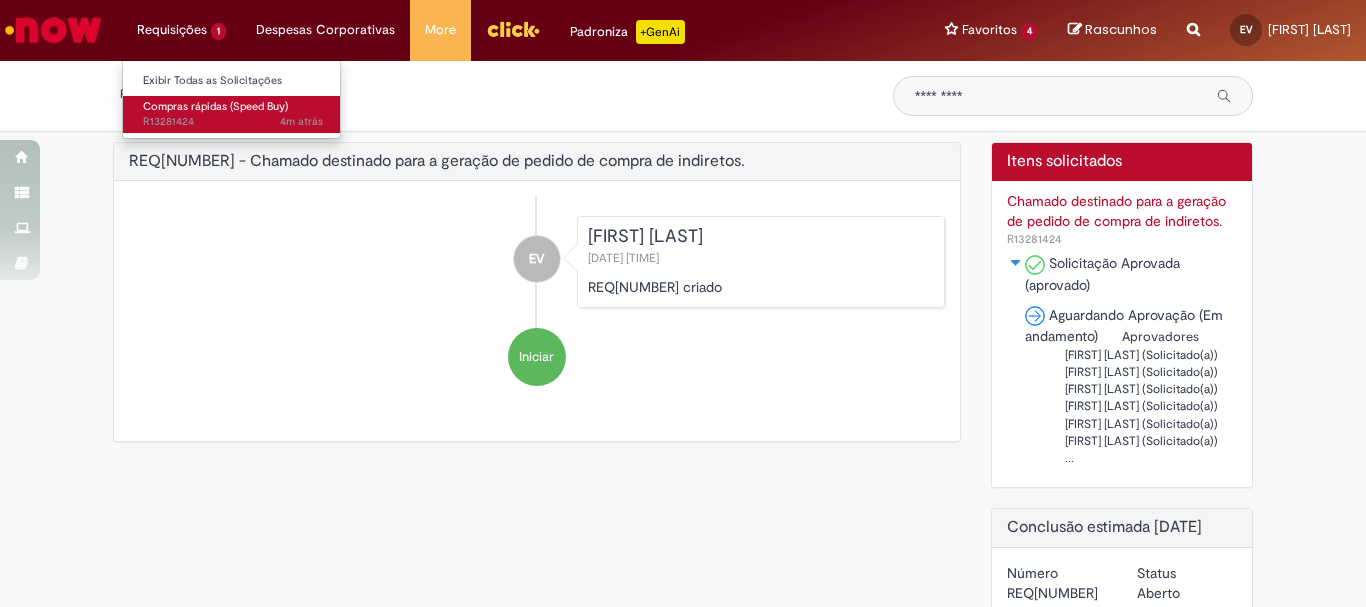 click on "Compras rápidas (Speed Buy)
4m atrás 4 minutos atrás  R[NUMBER]" at bounding box center (233, 114) 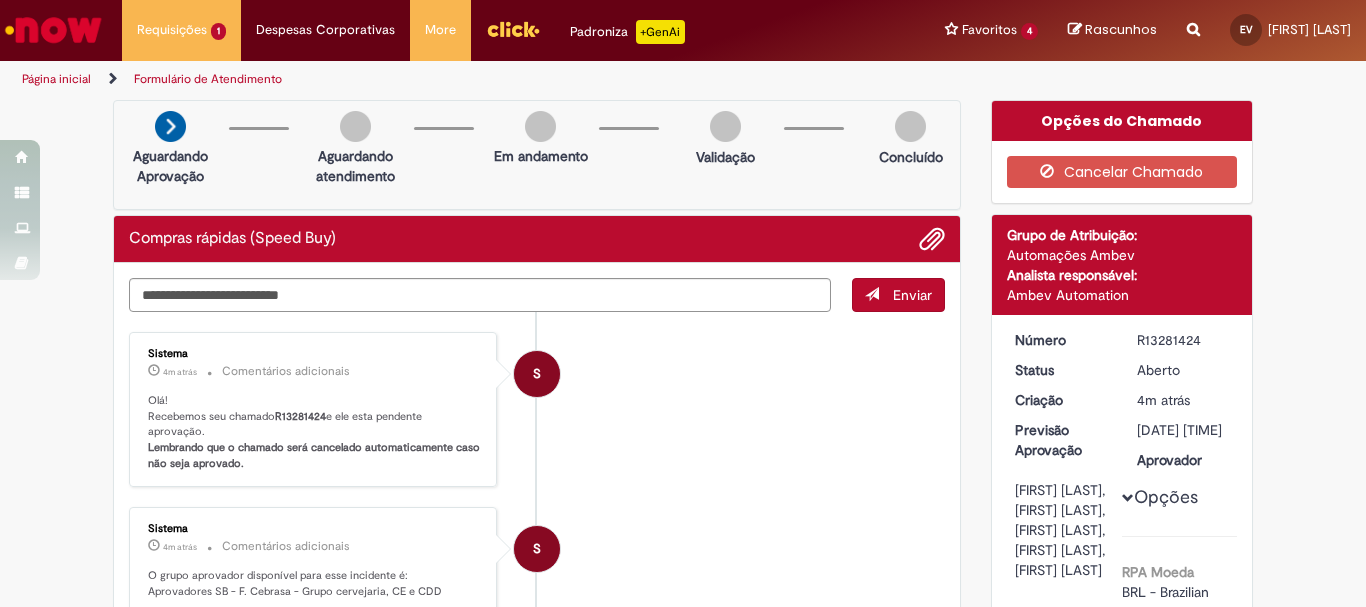 scroll, scrollTop: 100, scrollLeft: 0, axis: vertical 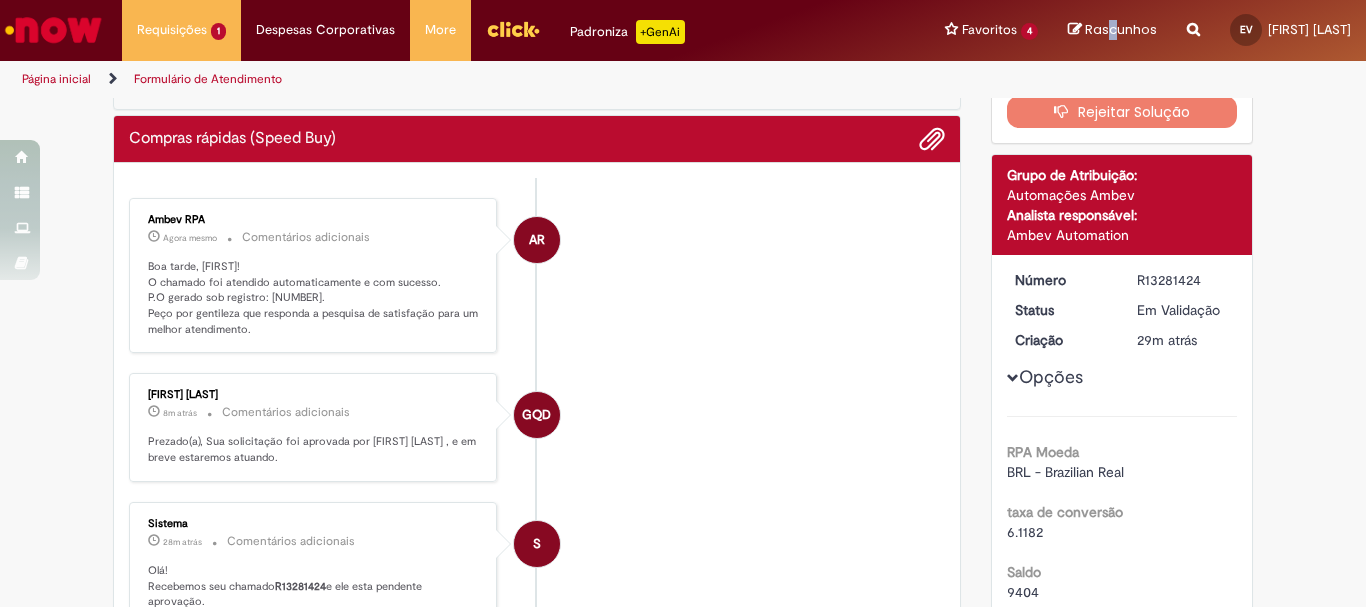 click on "Rascunhos
Sua Lista de rascunhos está vazia
Após adicionar itens à Lista de rascunhos, será possível visualizá-los aqui.
Exibir Lista de Rascunhos
Rascunhos" at bounding box center [1112, 30] 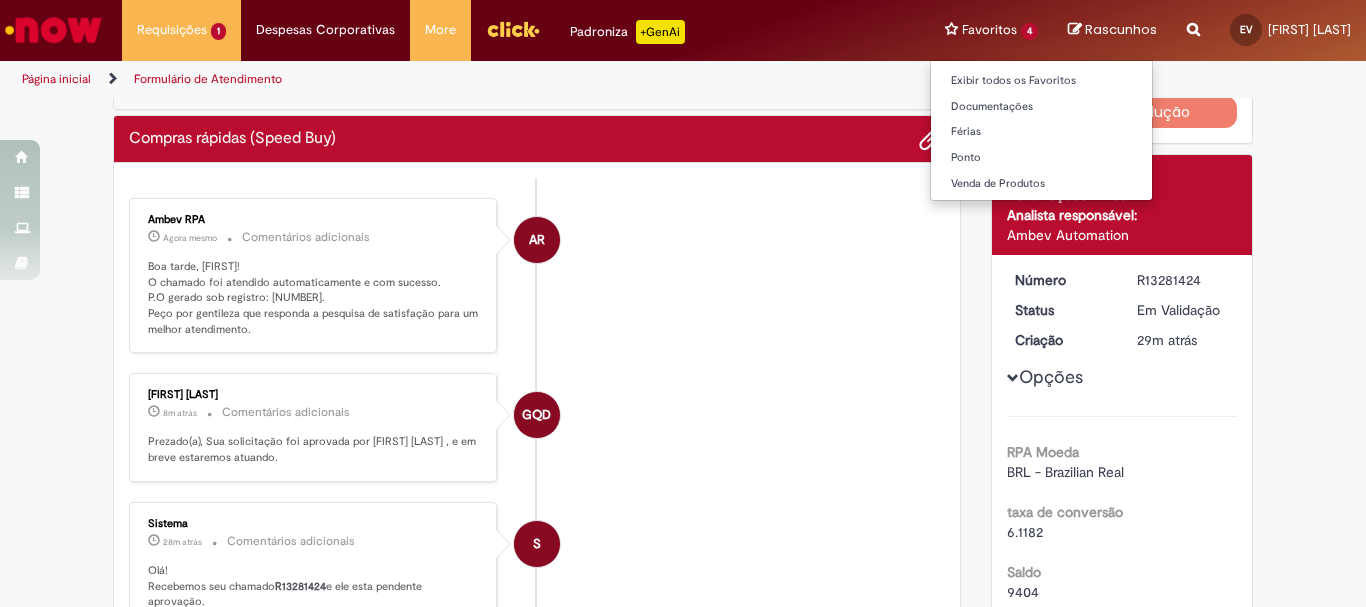 click on "Favoritos   4
Exibir todos os Favoritos
Documentações
Férias
Ponto
Venda de Produtos" at bounding box center (991, 30) 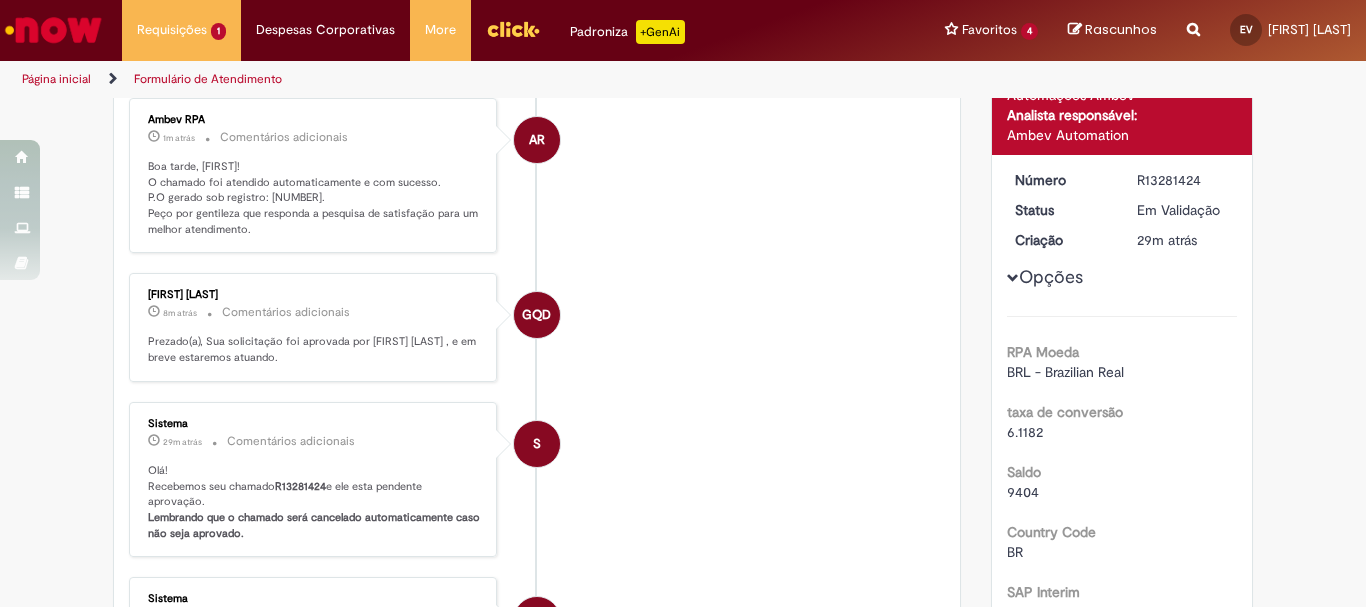 scroll, scrollTop: 0, scrollLeft: 0, axis: both 